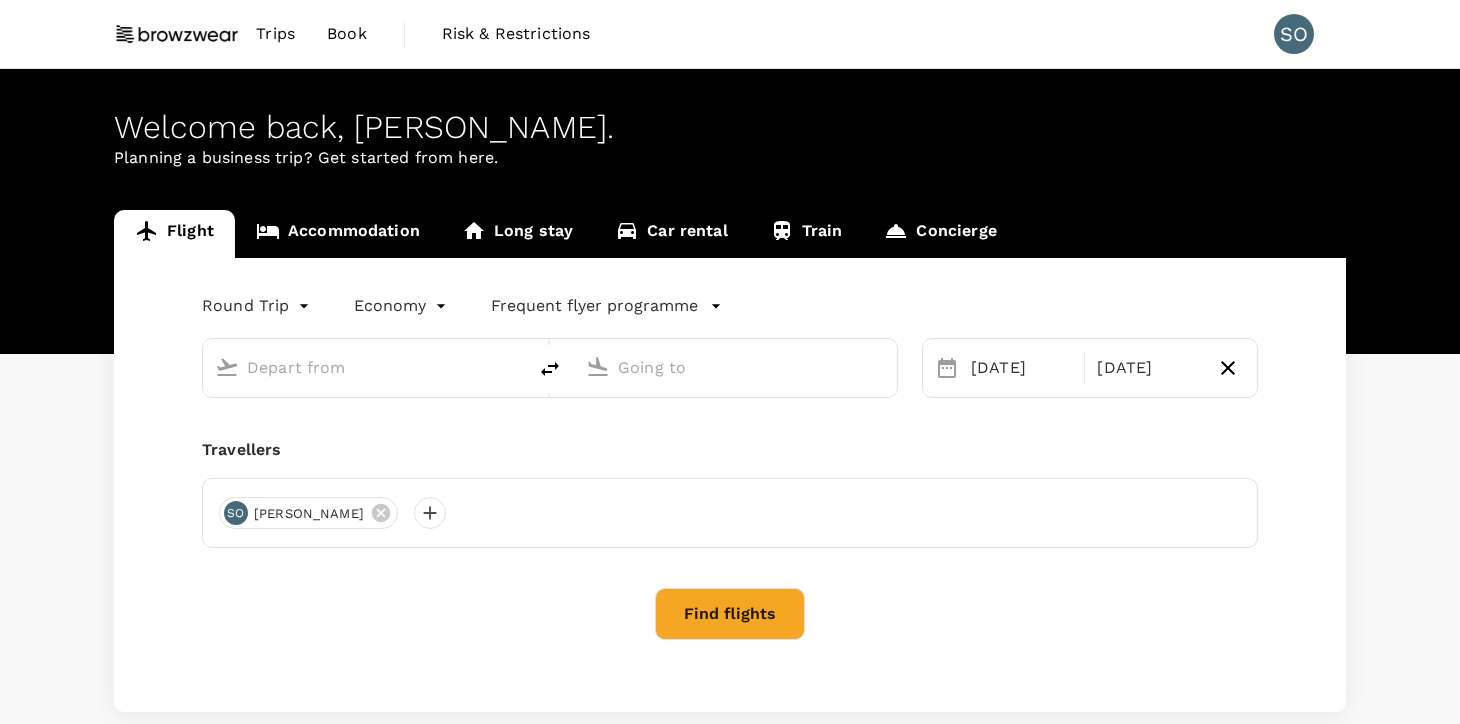 scroll, scrollTop: 0, scrollLeft: 0, axis: both 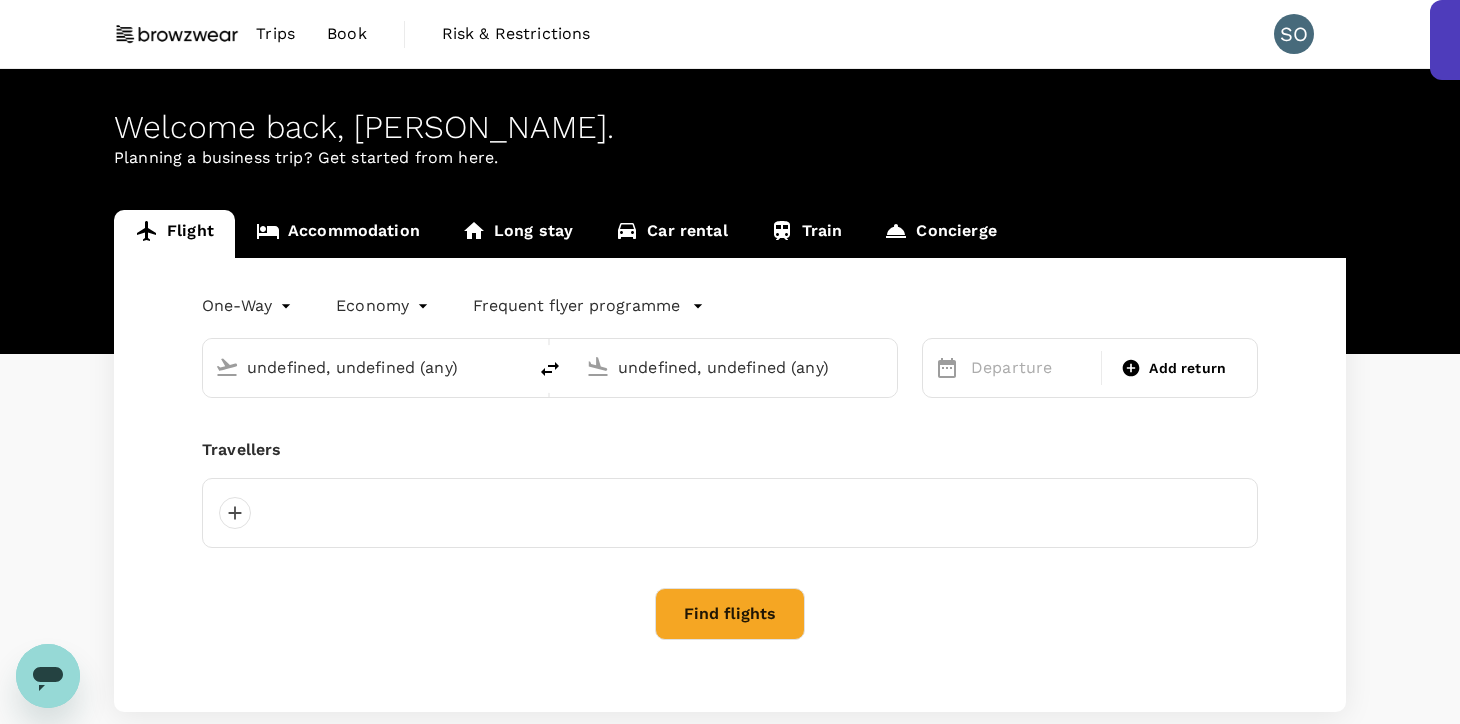 type 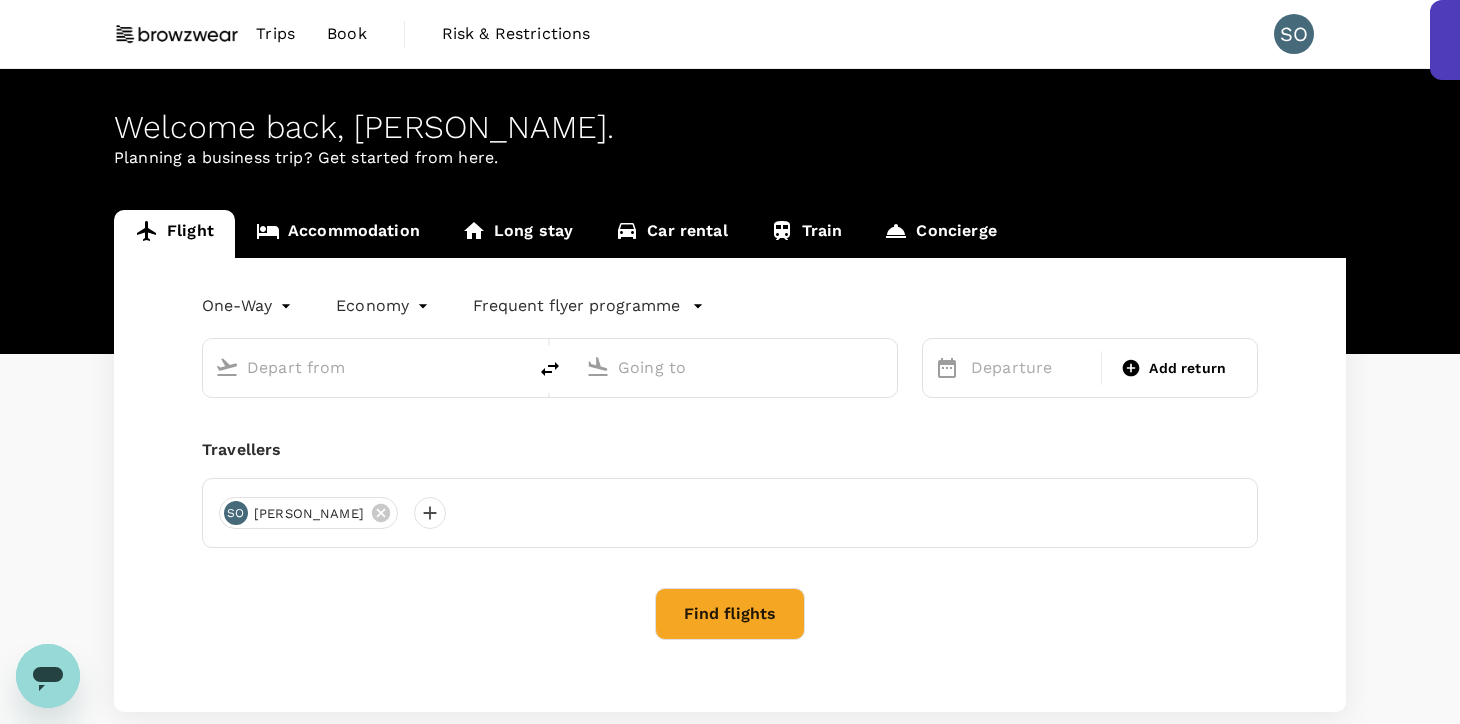 type on "Bengaluru Intl (BLR)" 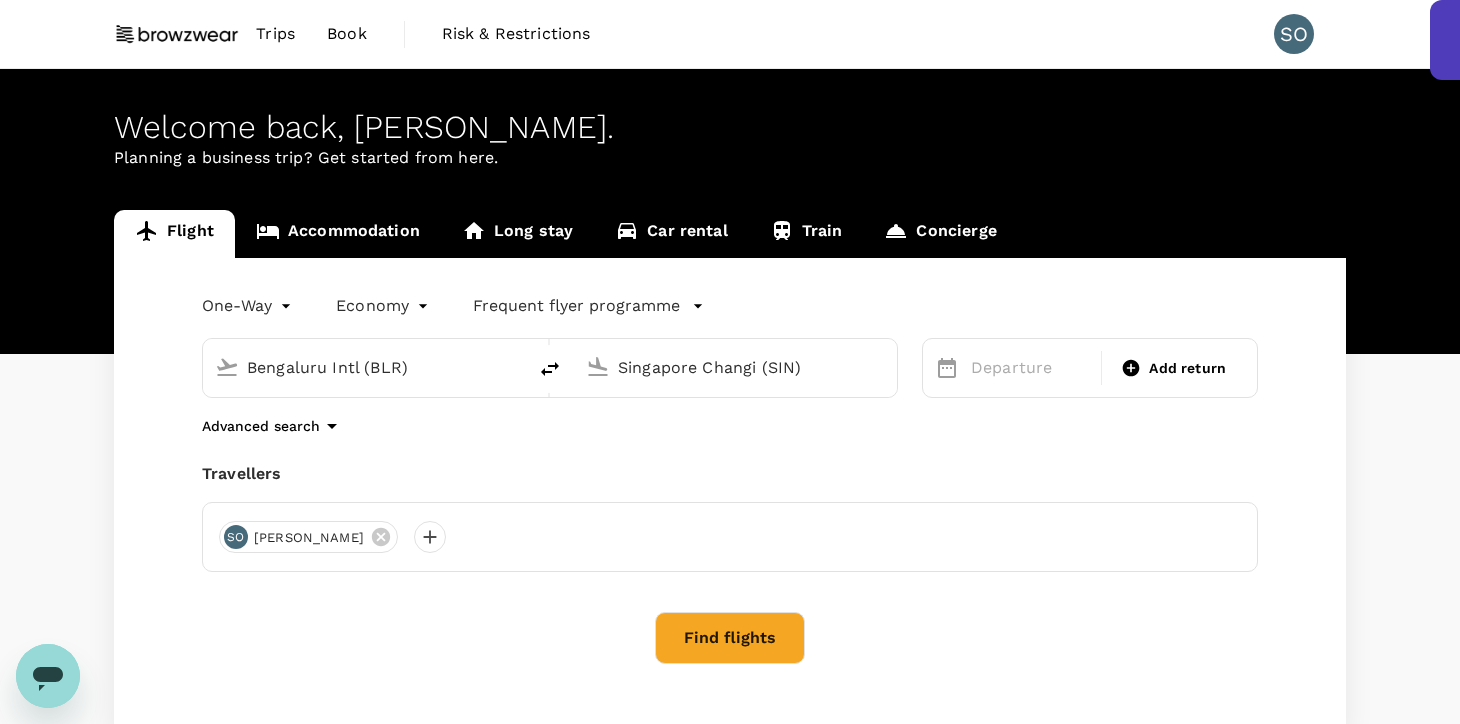 type 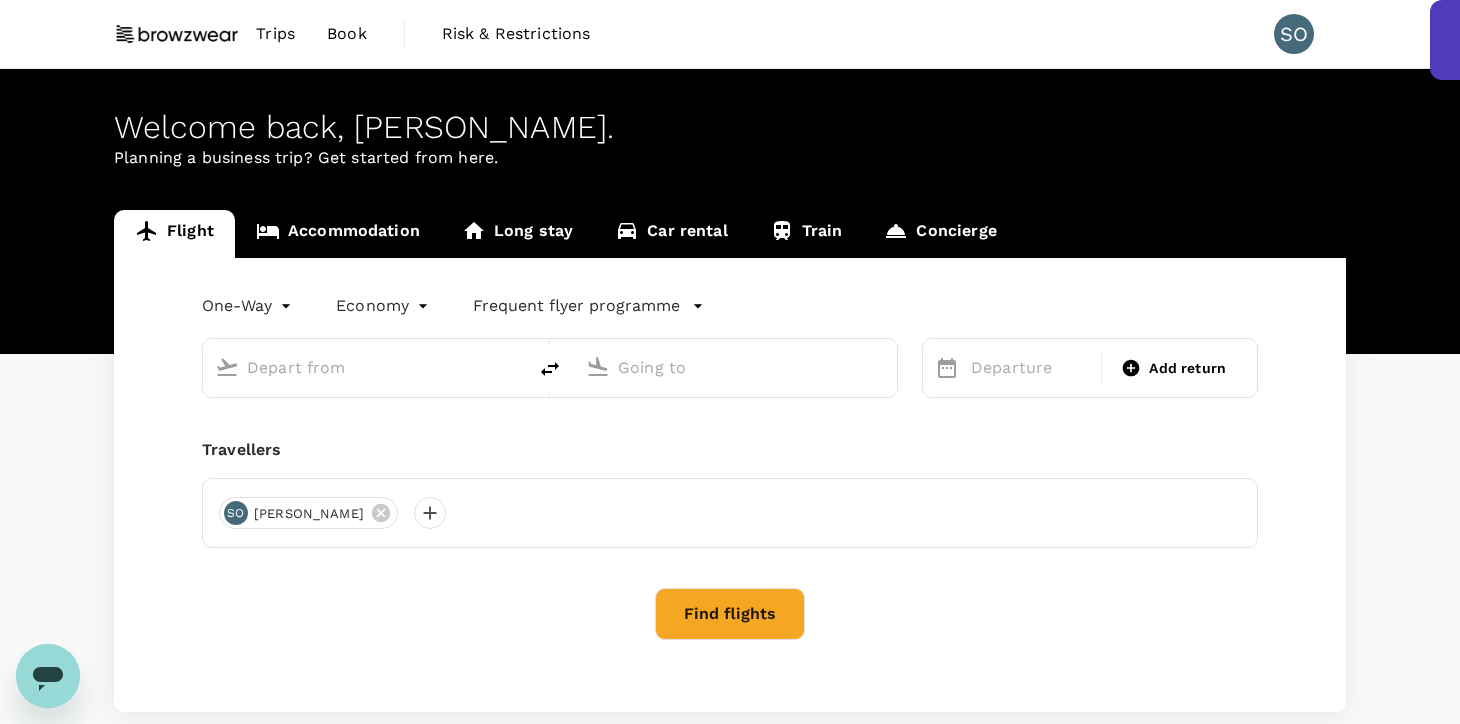 type on "Bengaluru Intl (BLR)" 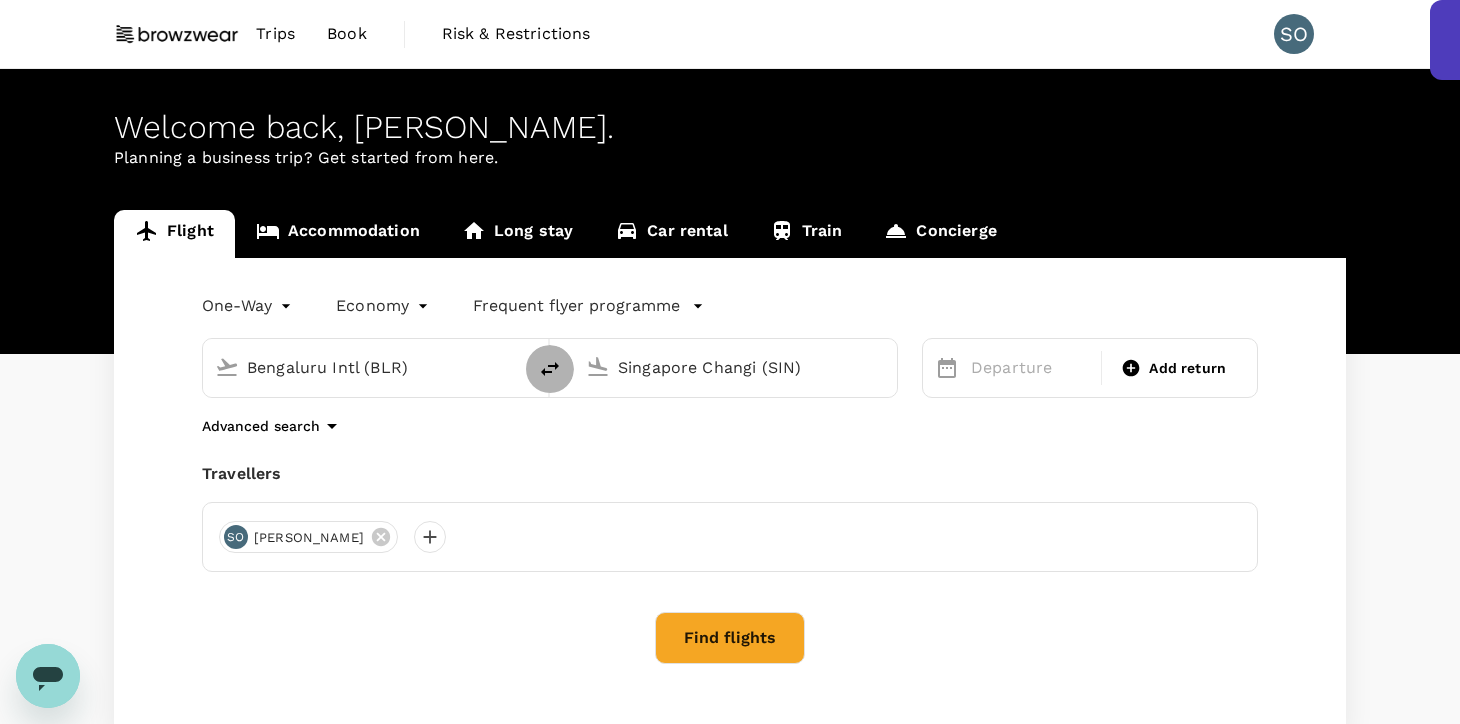 click at bounding box center [550, 369] 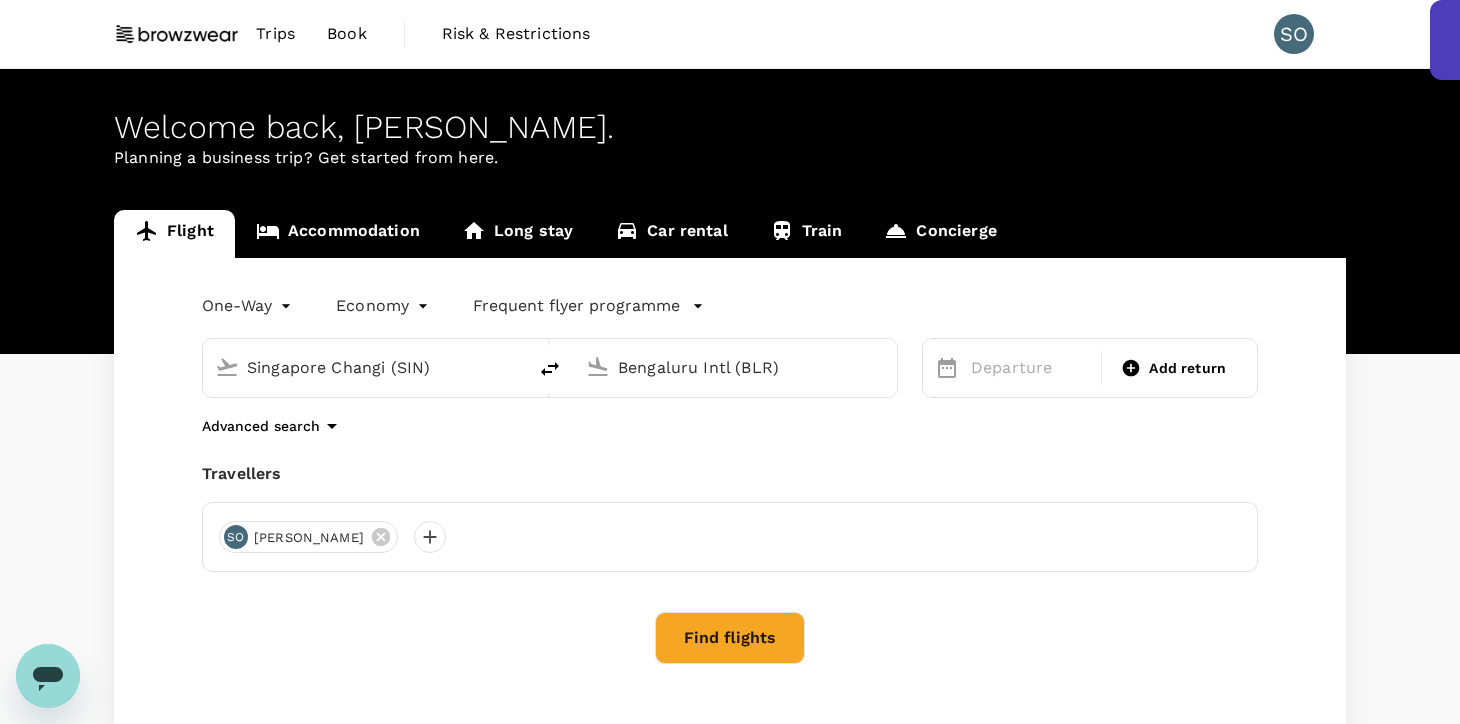 click on "Bengaluru Intl (BLR)" at bounding box center [736, 367] 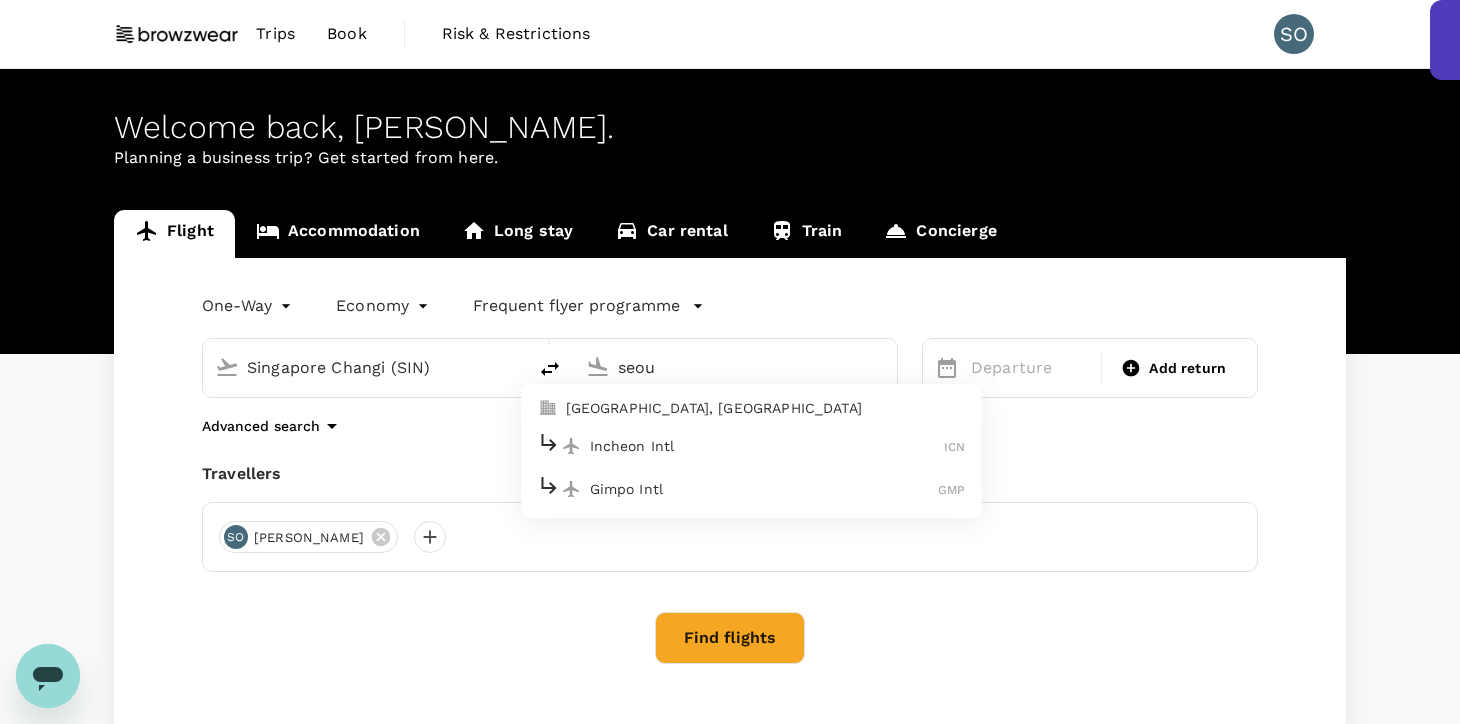click on "Gimpo Intl GMP" at bounding box center (752, 488) 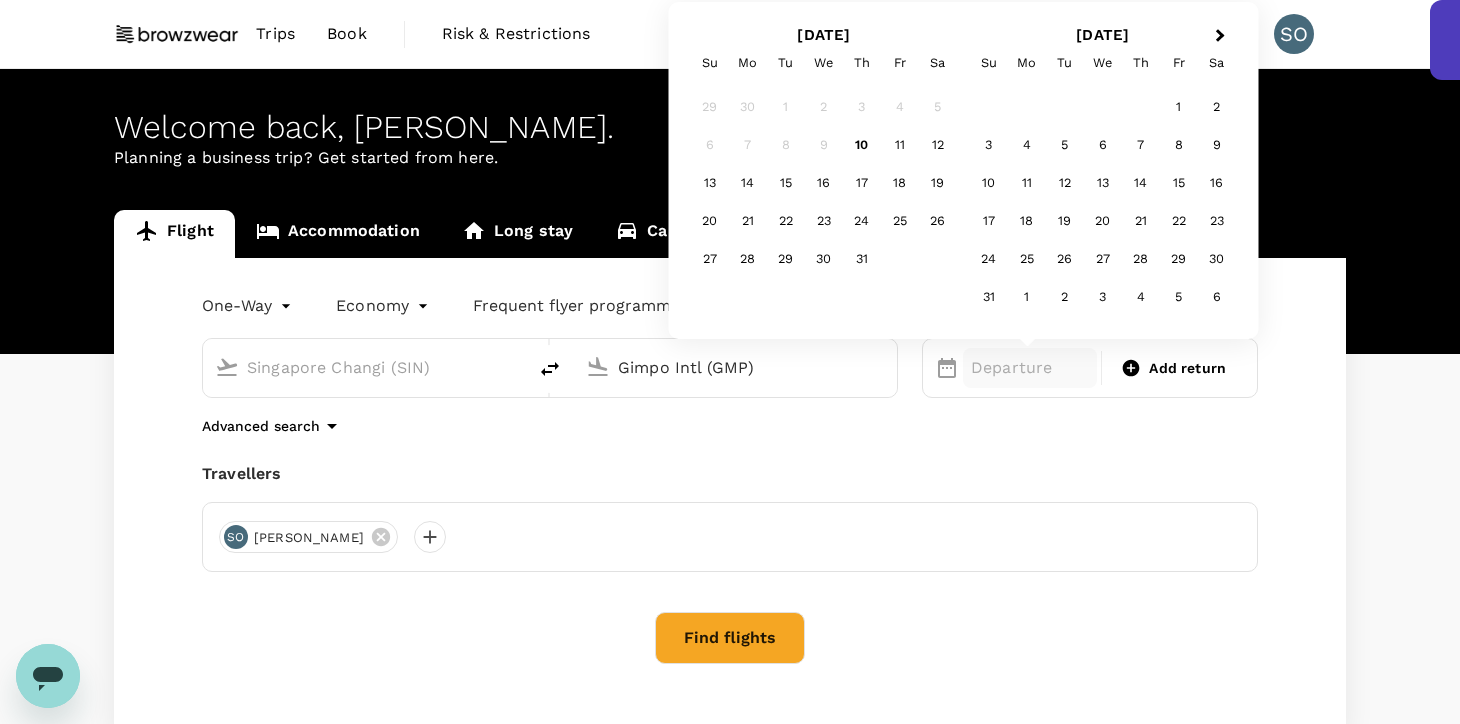 click on "Gimpo Intl (GMP)" at bounding box center [736, 367] 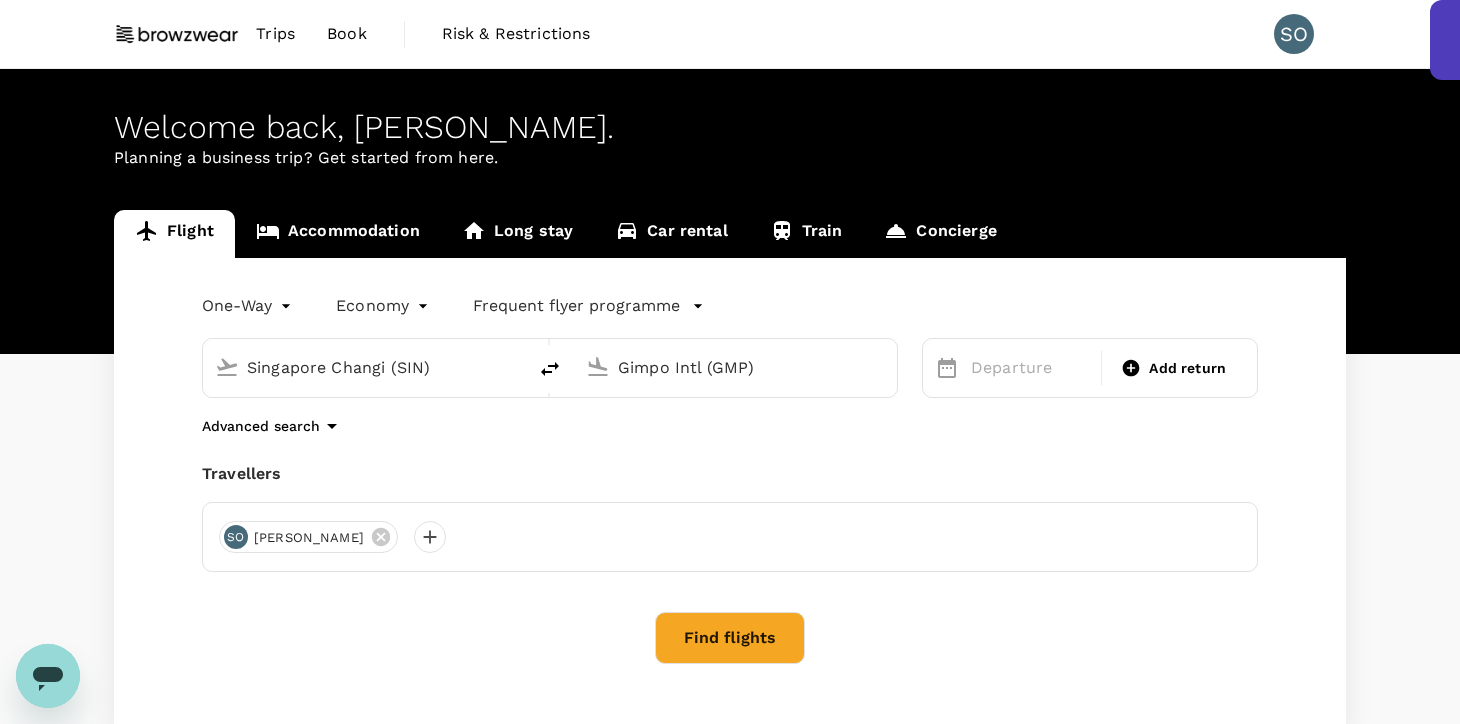 click on "Gimpo Intl (GMP)" at bounding box center [736, 367] 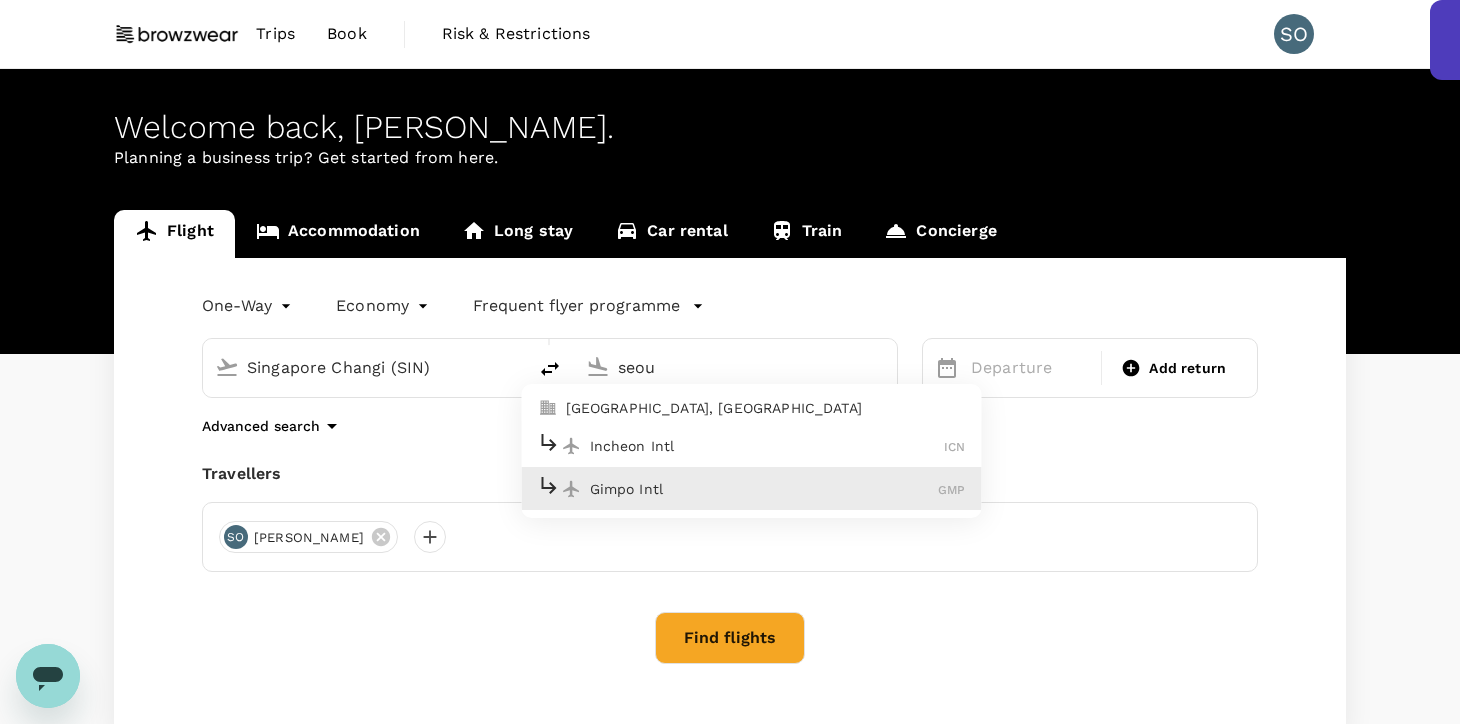 click on "Incheon Intl" at bounding box center [767, 446] 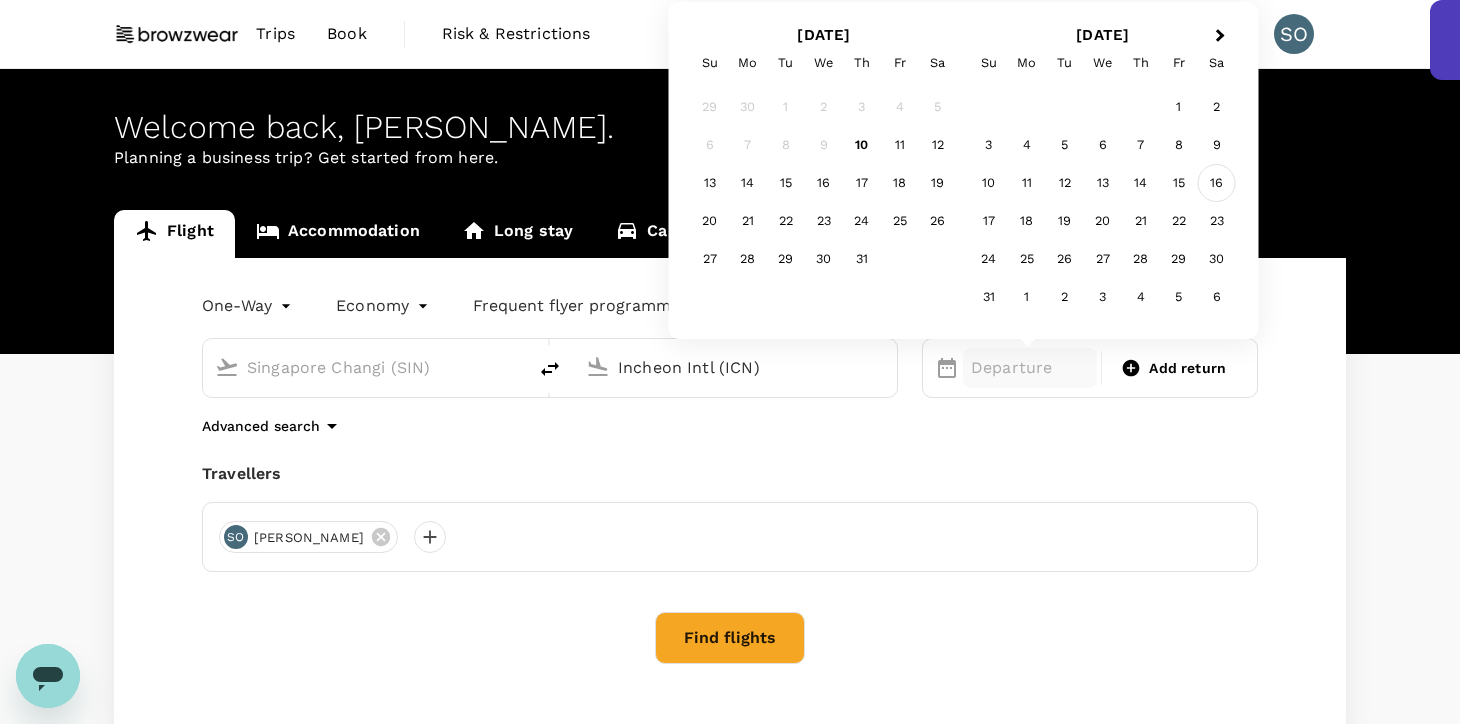 type on "Incheon Intl (ICN)" 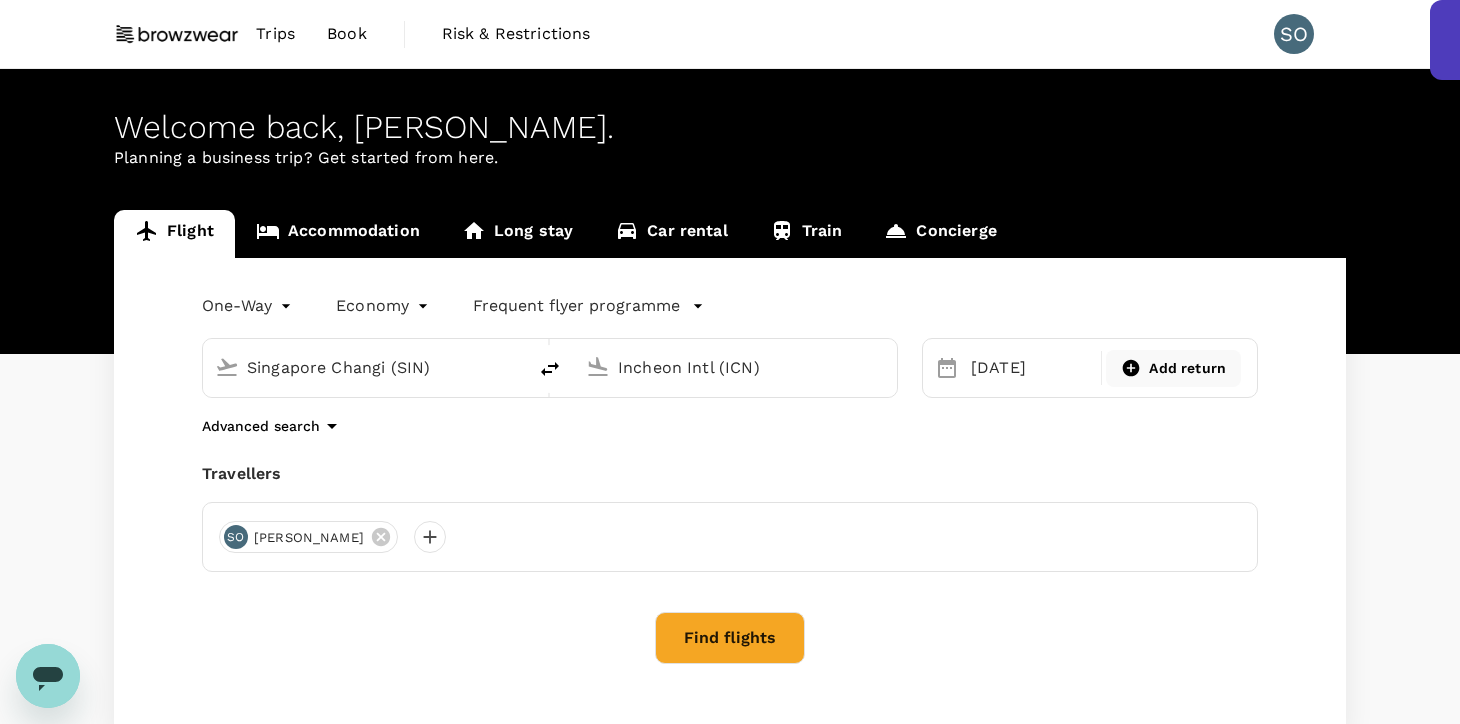 click on "Add return" at bounding box center [1173, 368] 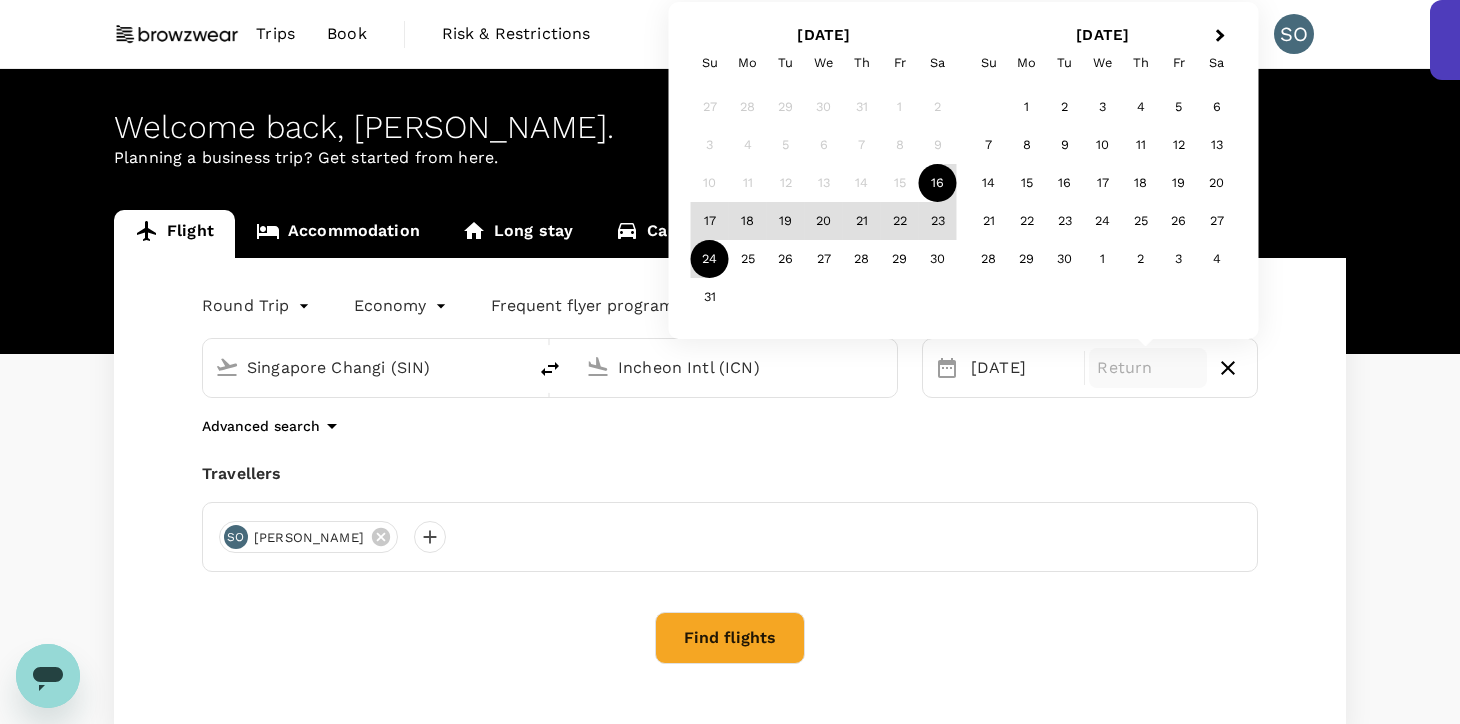 click on "24" at bounding box center (710, 259) 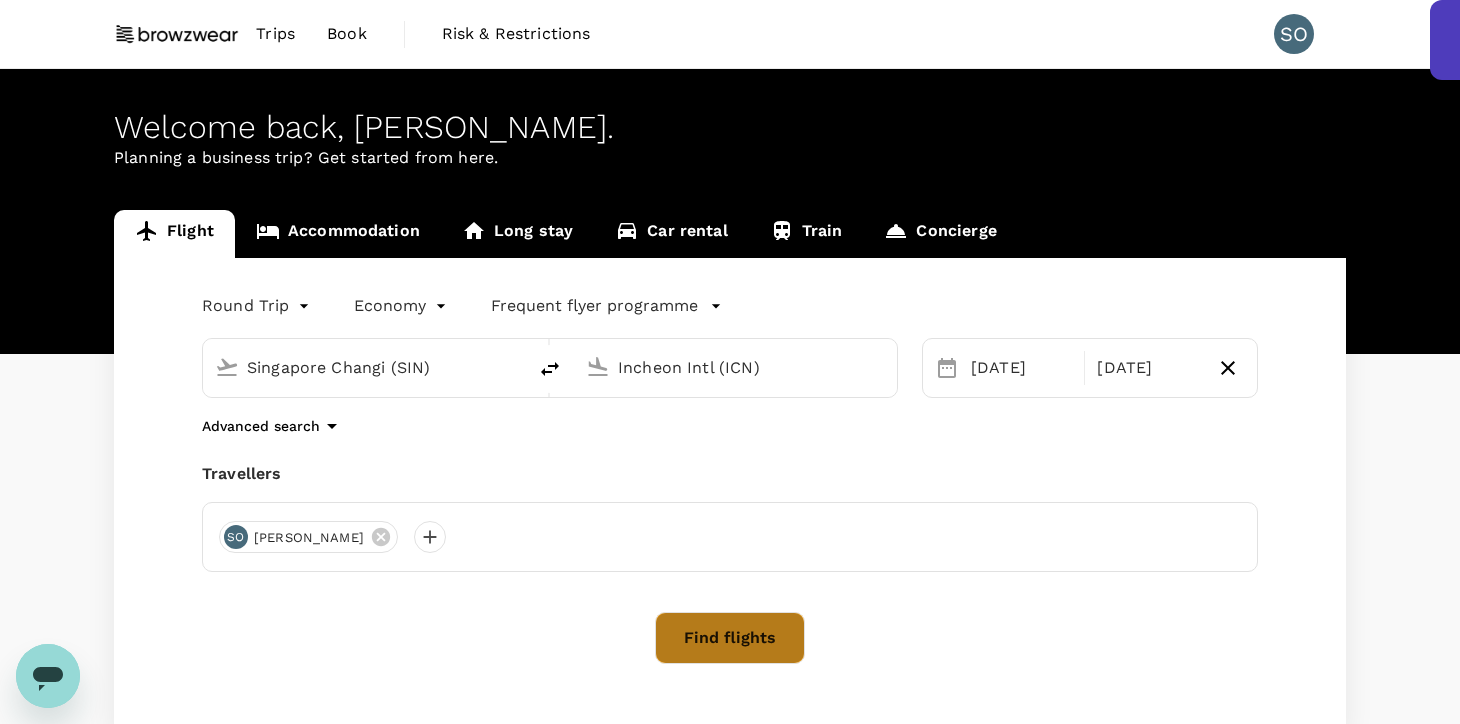 click on "Find flights" at bounding box center (730, 638) 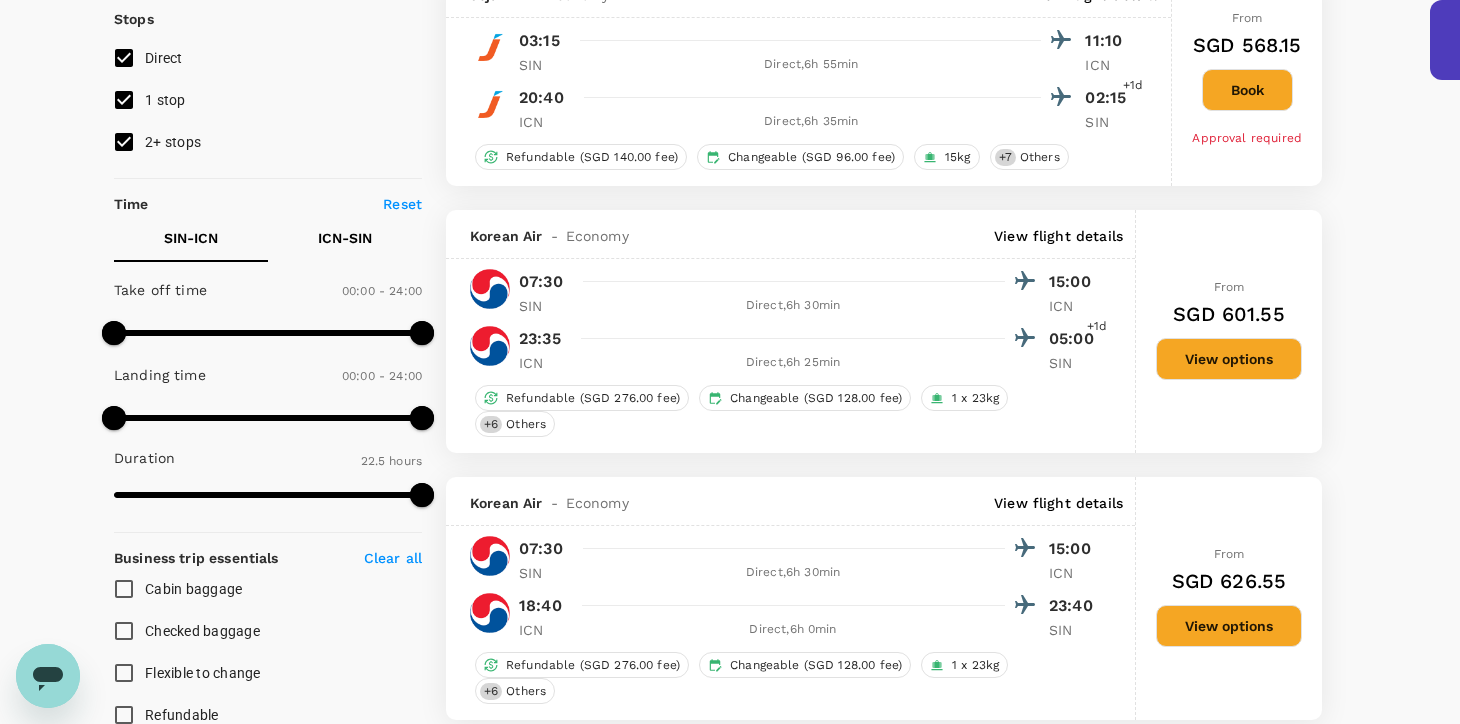 scroll, scrollTop: 102, scrollLeft: 0, axis: vertical 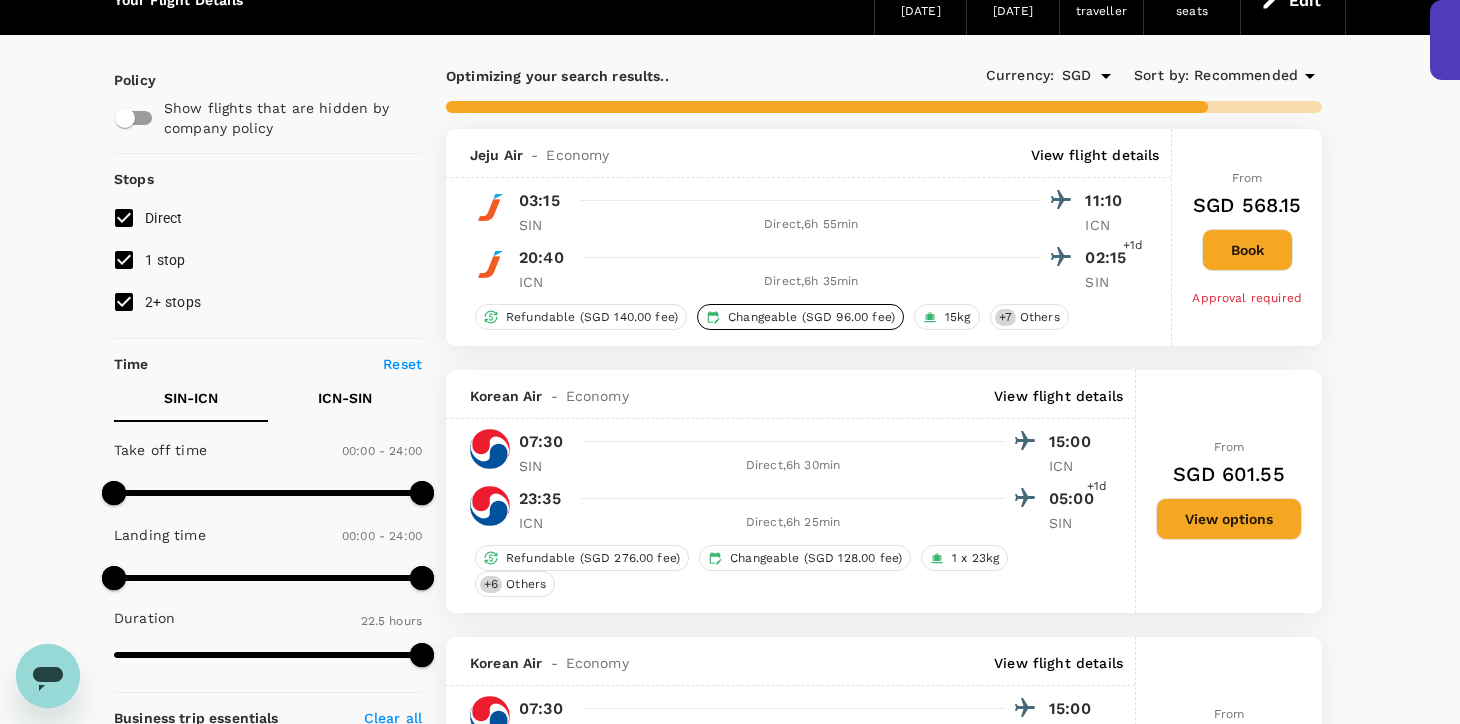 type on "1760" 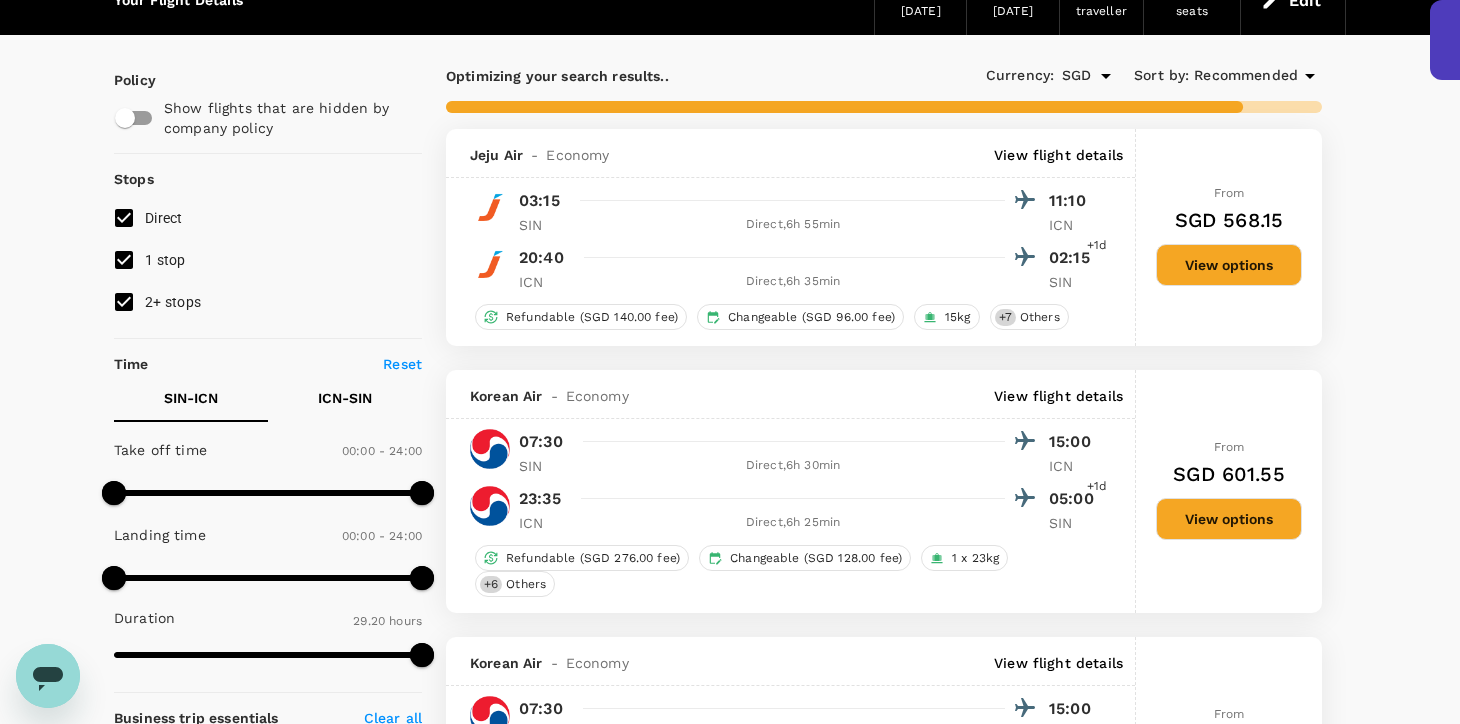 click on "1 stop" at bounding box center (165, 260) 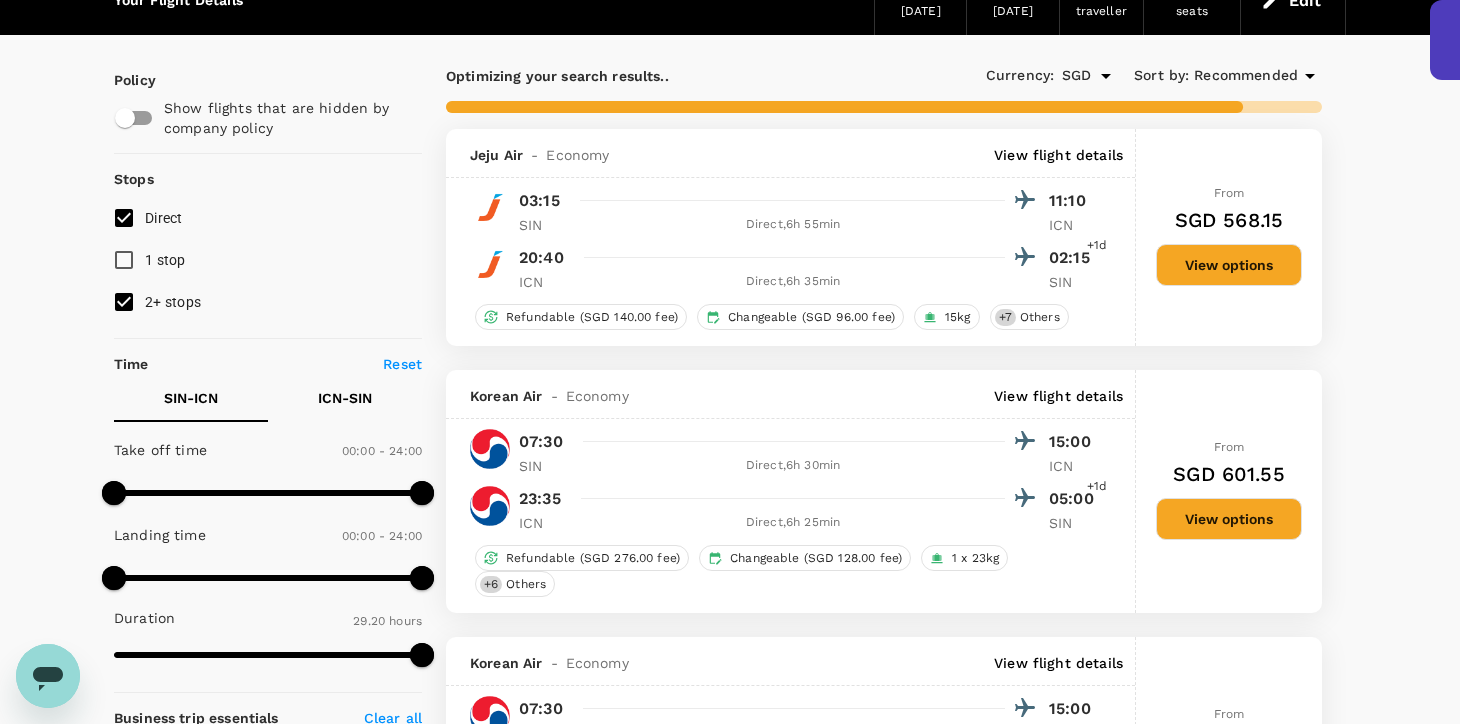 click on "2+ stops" at bounding box center [173, 302] 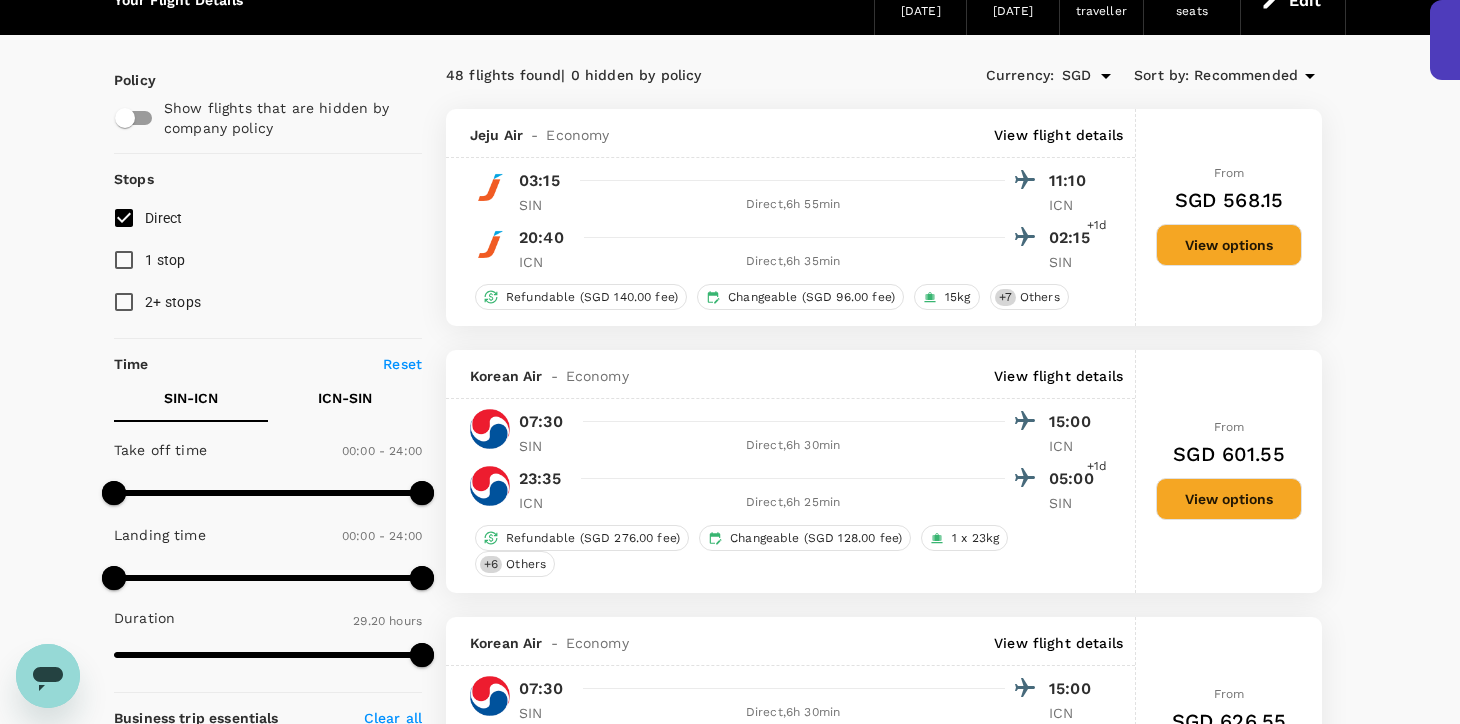 click on "48   flights found  |   0   hidden by policy Currency :  SGD Sort by :  Recommended Jeju Air     - Economy   View flight details 03:15 11:10 SIN Direct ,  6h 55min ICN 20:40 02:15 +1d ICN Direct ,  6h 35min SIN Refundable (SGD 140.00 fee) Changeable (SGD 96.00 fee) 15kg + 7 Others From SGD 568.15 View options Korean Air     - Economy   View flight details 07:30 15:00 SIN Direct ,  6h 30min ICN 23:35 05:00 +1d ICN Direct ,  6h 25min SIN Refundable (SGD 276.00 fee) Changeable (SGD 128.00 fee) 1 x 23kg + 6 Others From SGD 601.55 View options Korean Air     - Economy   View flight details 07:30 15:00 SIN Direct ,  6h 30min ICN 18:40 23:40 ICN Direct ,  6h 0min SIN Refundable (SGD 276.00 fee) Changeable (SGD 128.00 fee) 1 x 23kg + 6 Others From SGD 626.55 View options Korean Air     - Economy   View flight details 07:30 15:00 SIN Direct ,  6h 30min ICN 14:45 19:55 ICN Direct ,  6h 10min SIN Refundable (SGD 276.00 fee) Changeable (SGD 128.00 fee) 1 x 23kg + 6 Others From SGD 651.55 View options Korean Air     -   +" at bounding box center (884, 2710) 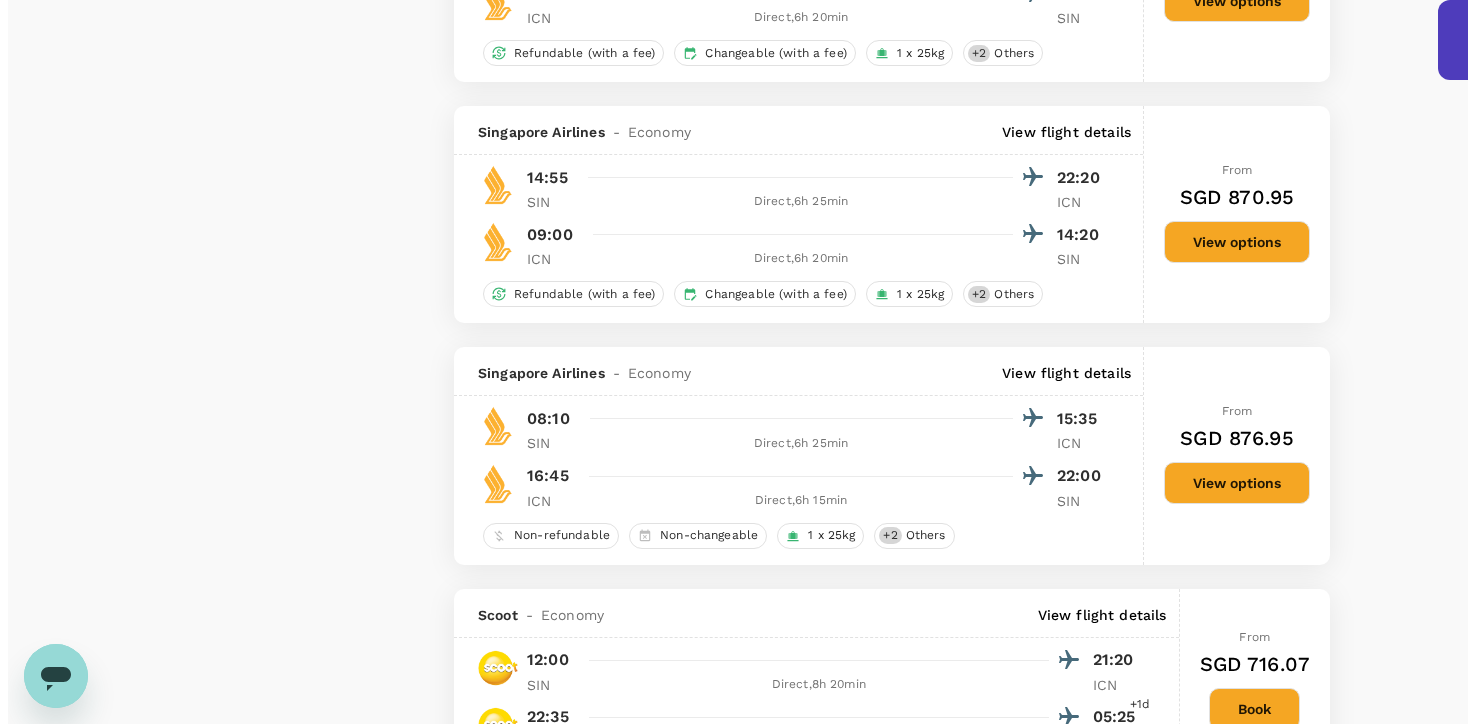 scroll, scrollTop: 4116, scrollLeft: 0, axis: vertical 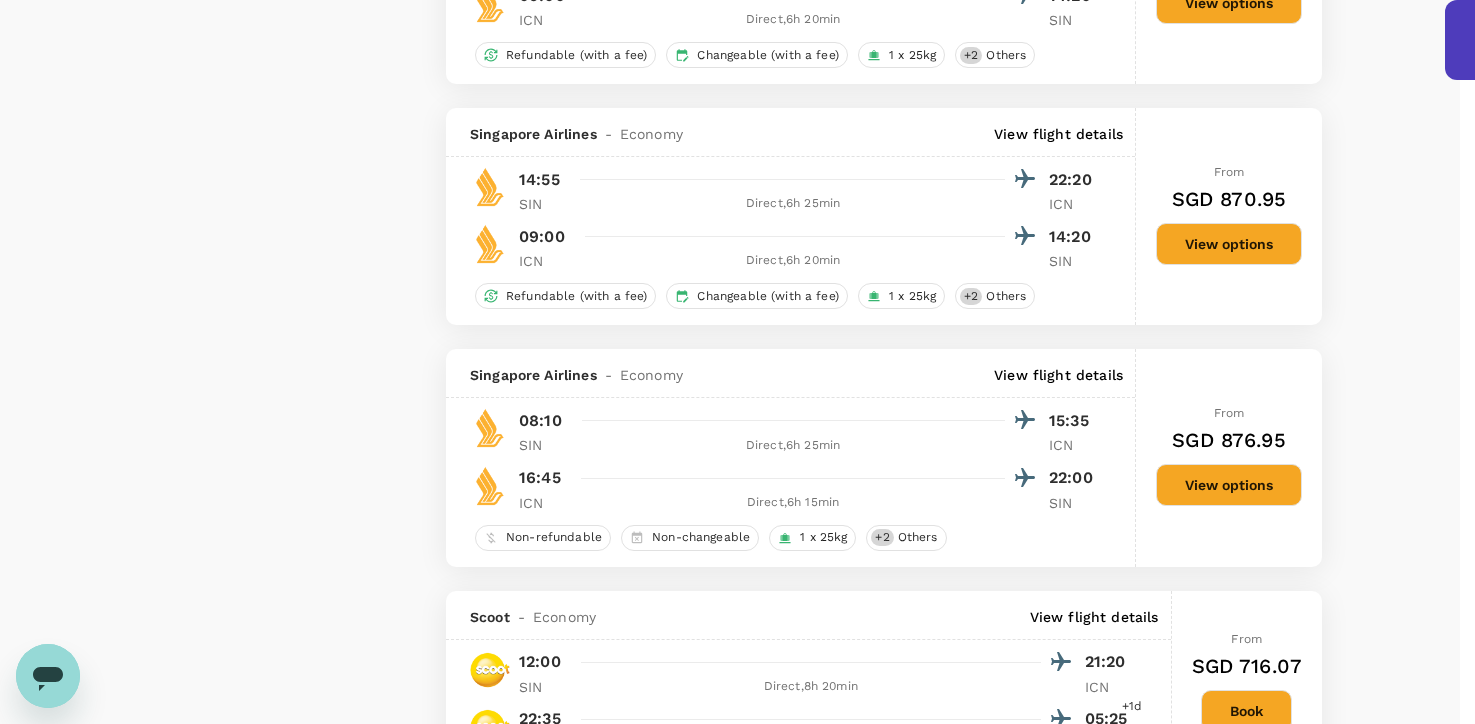 click on "Refresh Search" at bounding box center [48, 1608] 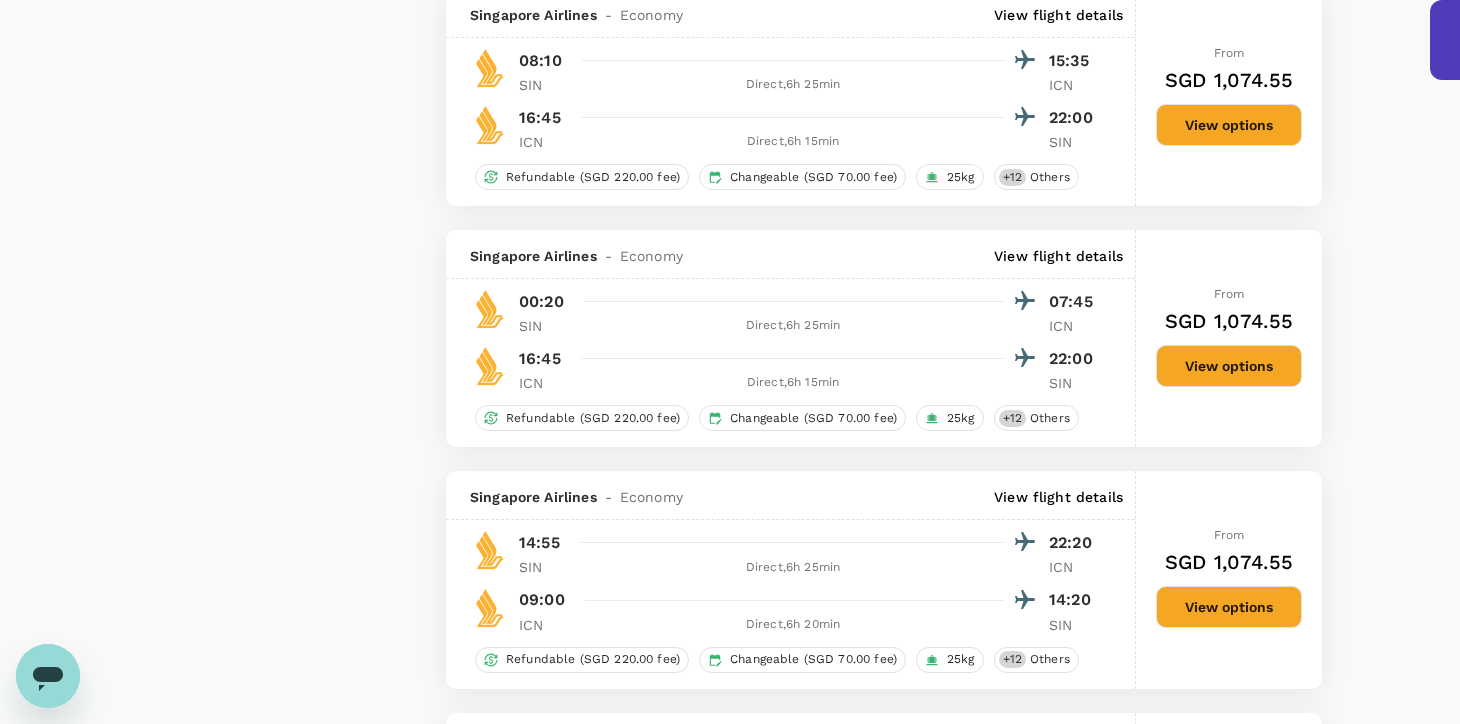 scroll, scrollTop: 4262, scrollLeft: 0, axis: vertical 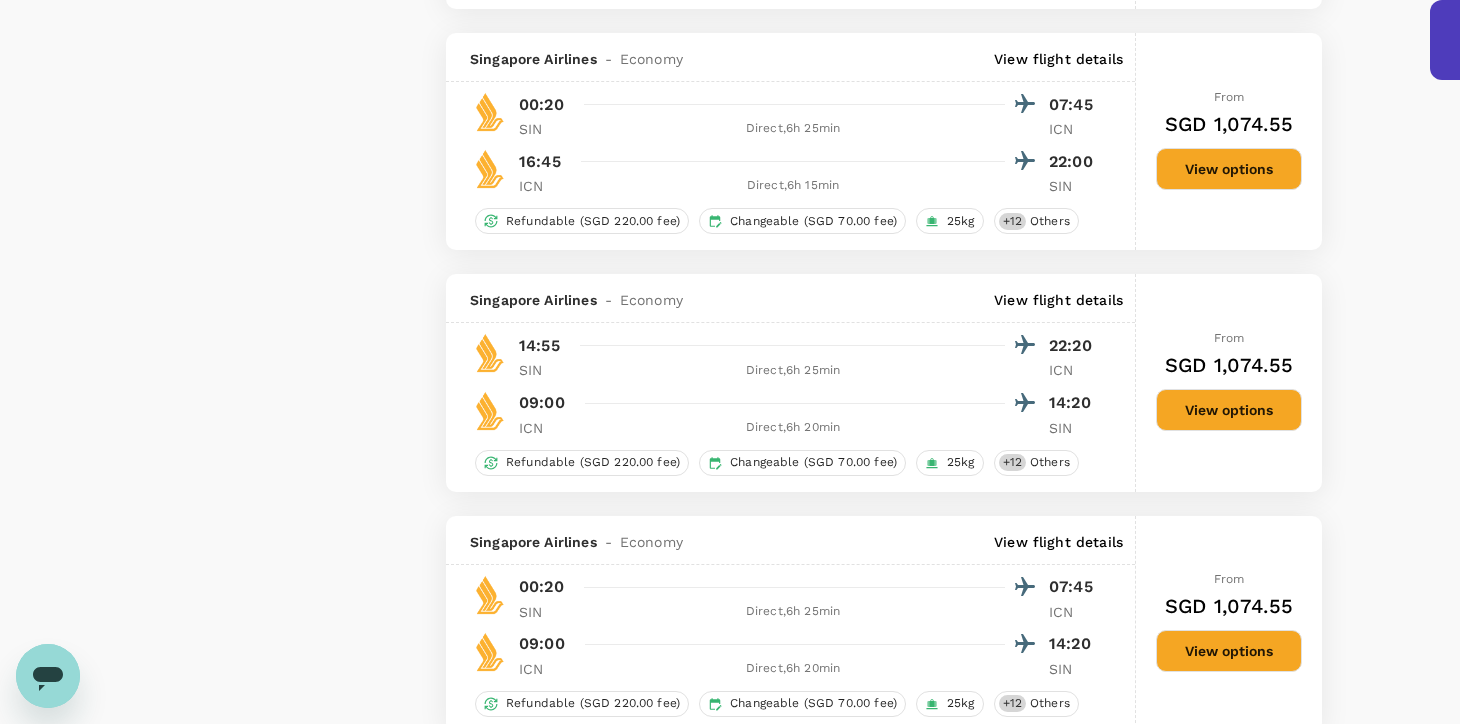 type on "1760" 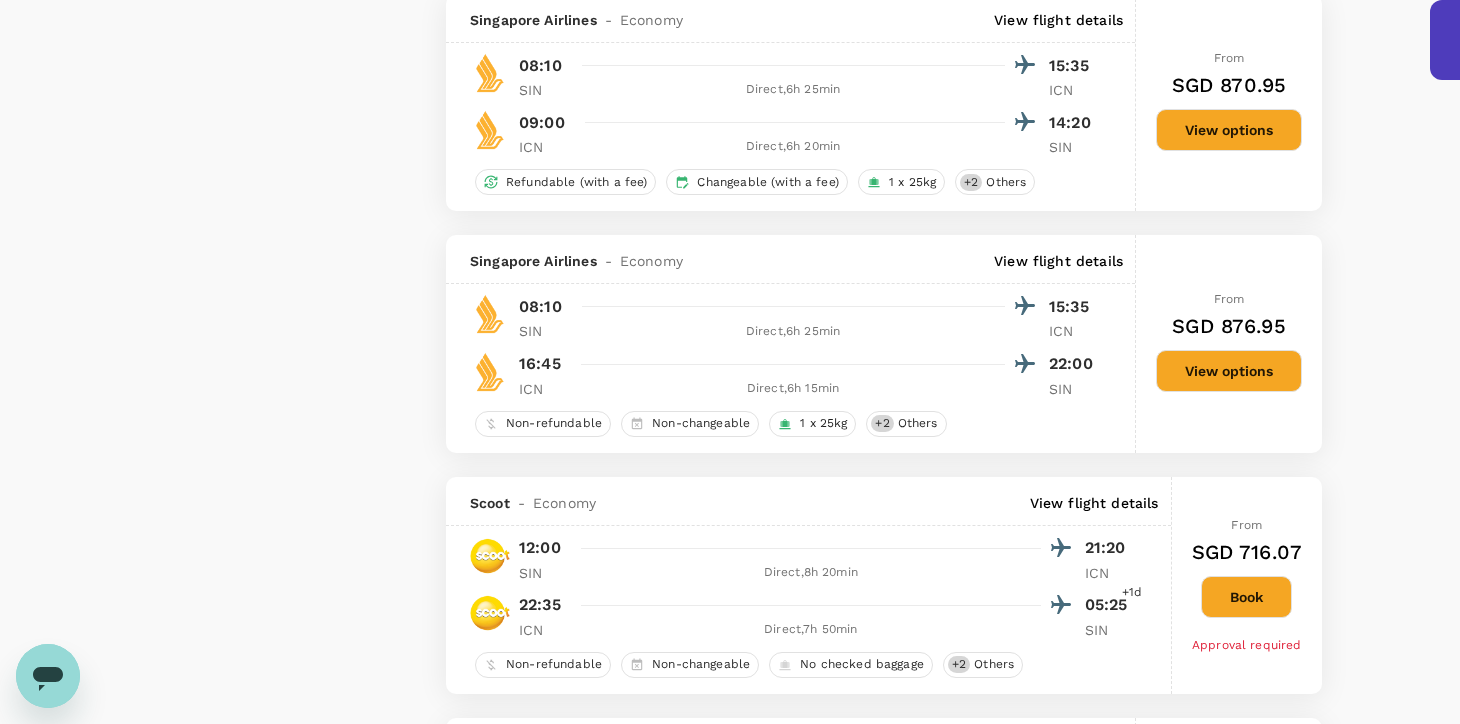 scroll, scrollTop: 4129, scrollLeft: 0, axis: vertical 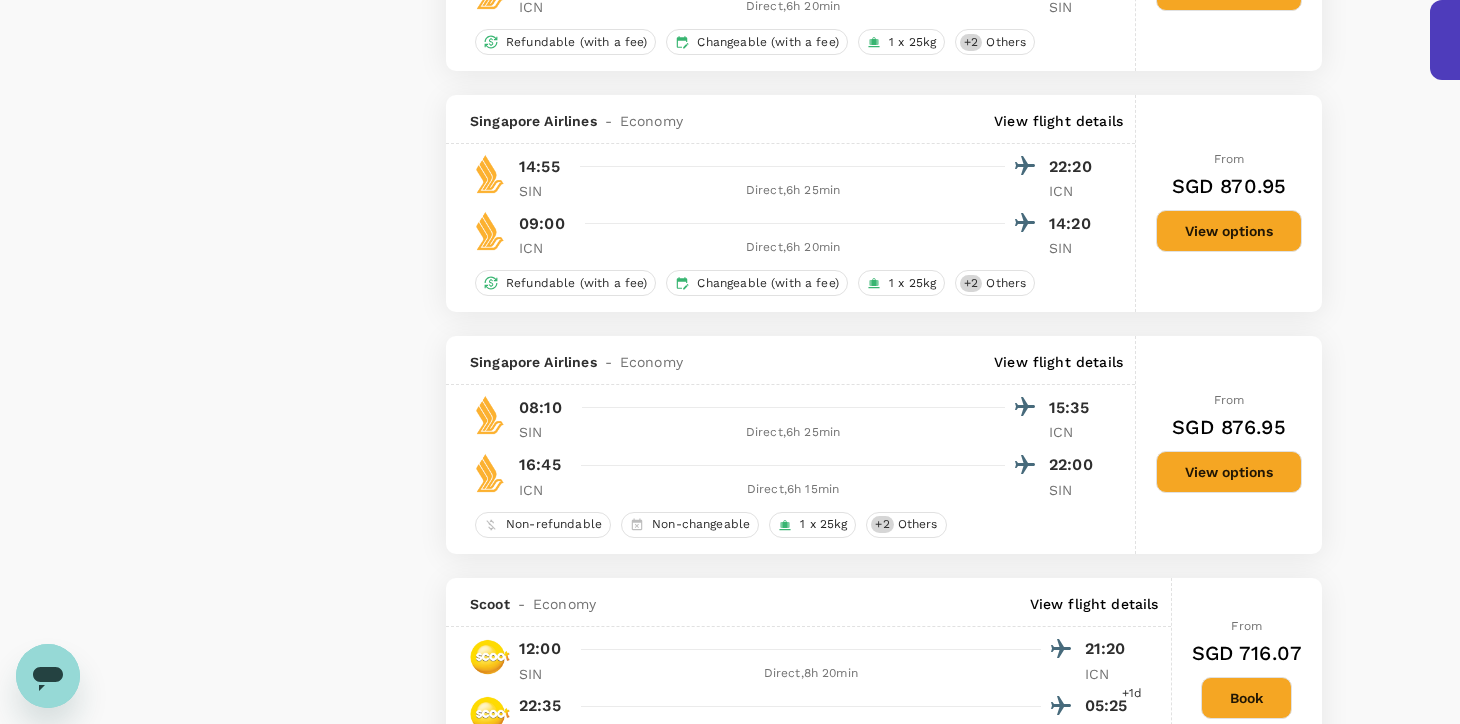 click on "View options" at bounding box center [1229, 231] 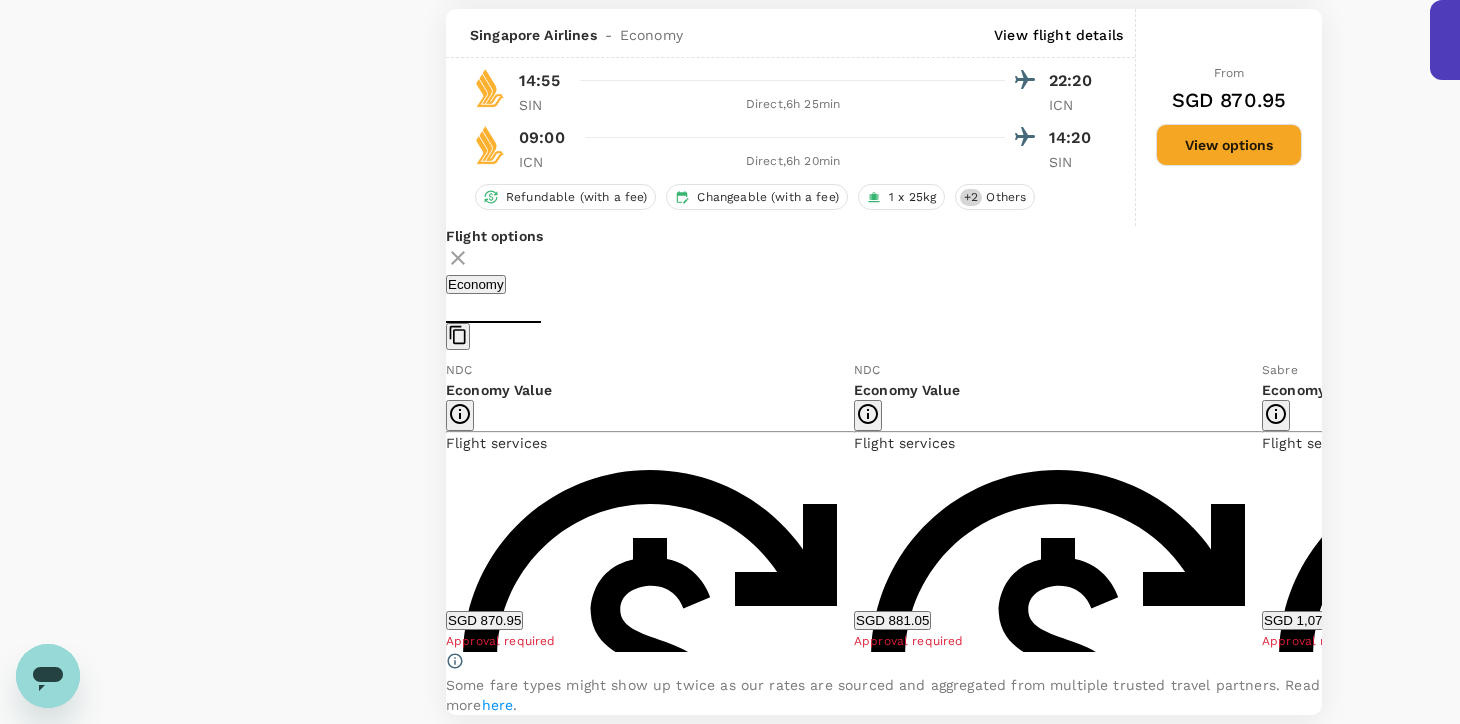 scroll, scrollTop: 4240, scrollLeft: 0, axis: vertical 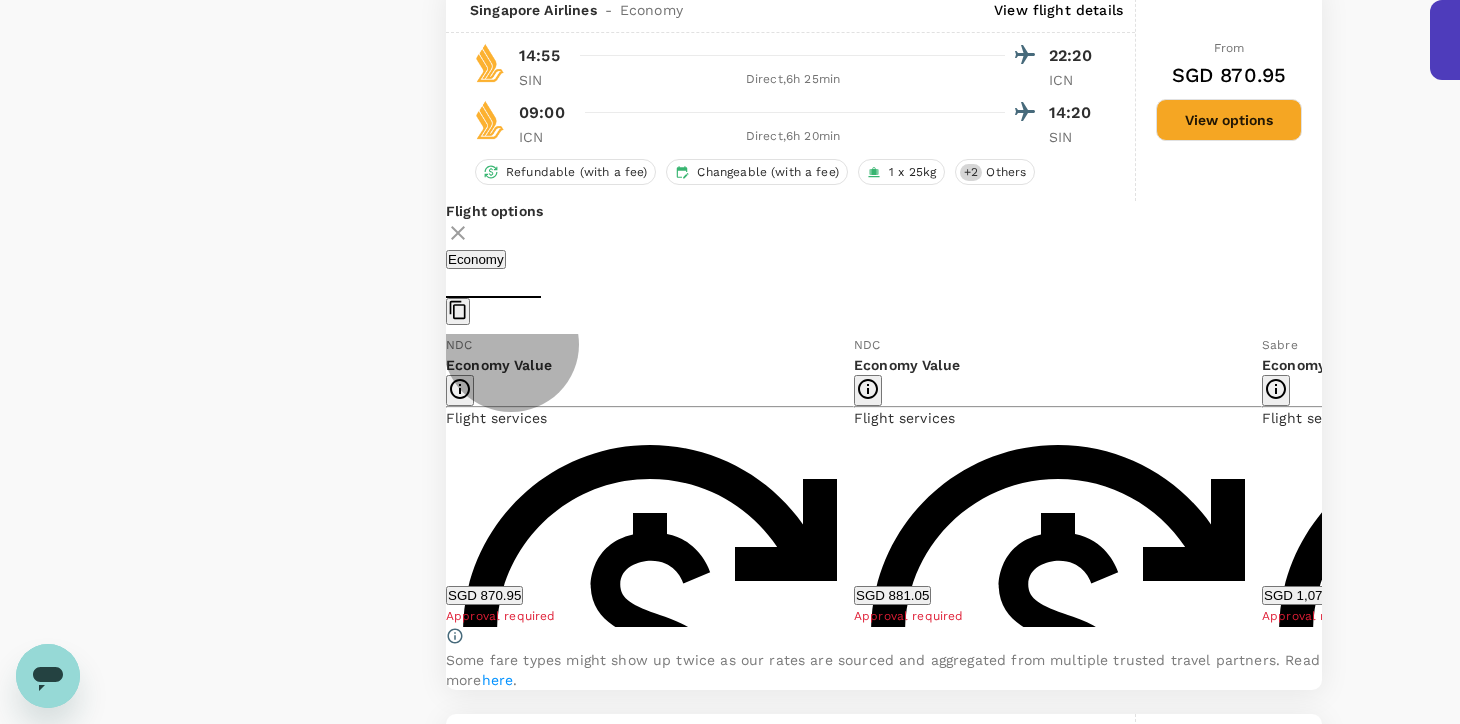 click on "Show more" at bounding box center (889, 1814) 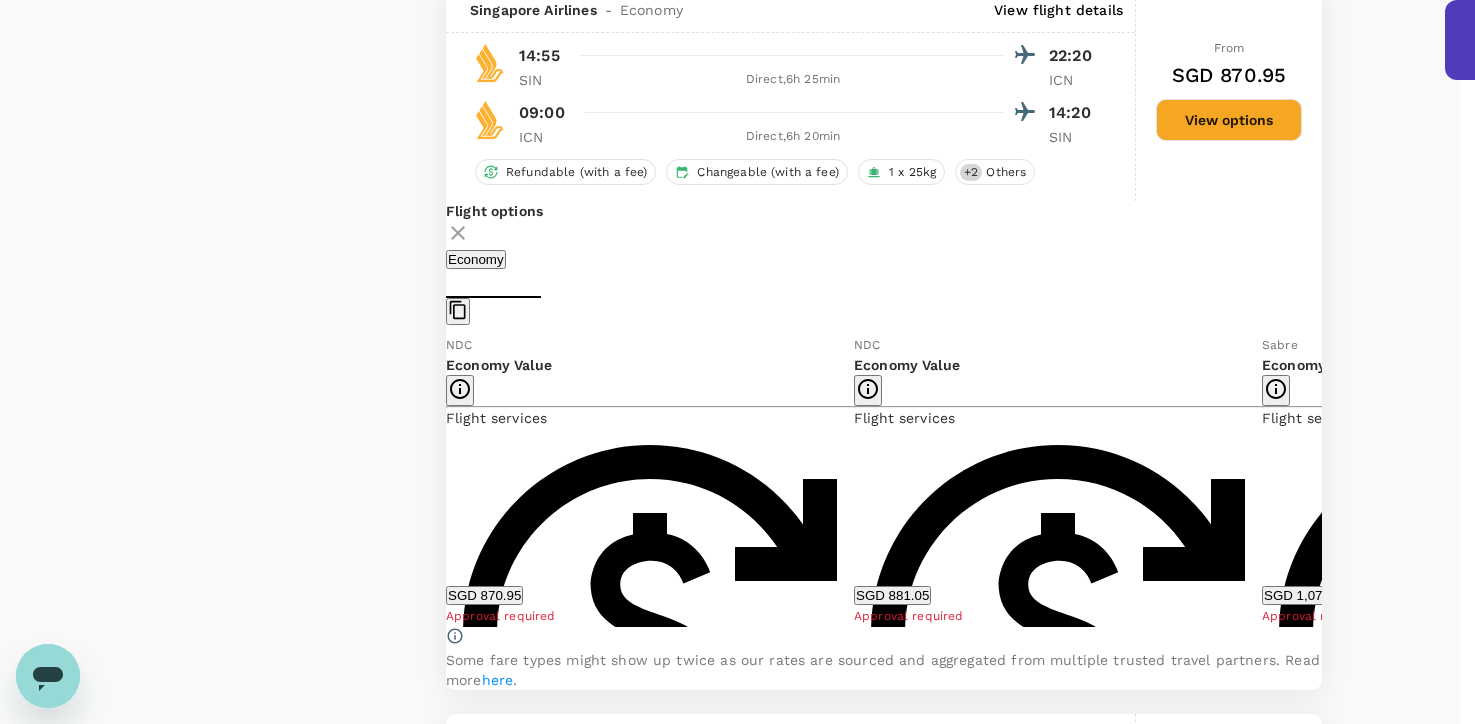 click on "Economy Value Refundable with a  fee Can be changed with a  fee   Checked baggage 1 piece(s) with total 25kg is included Complimentary drinks and meal Standard seat selection" at bounding box center (730, 4143) 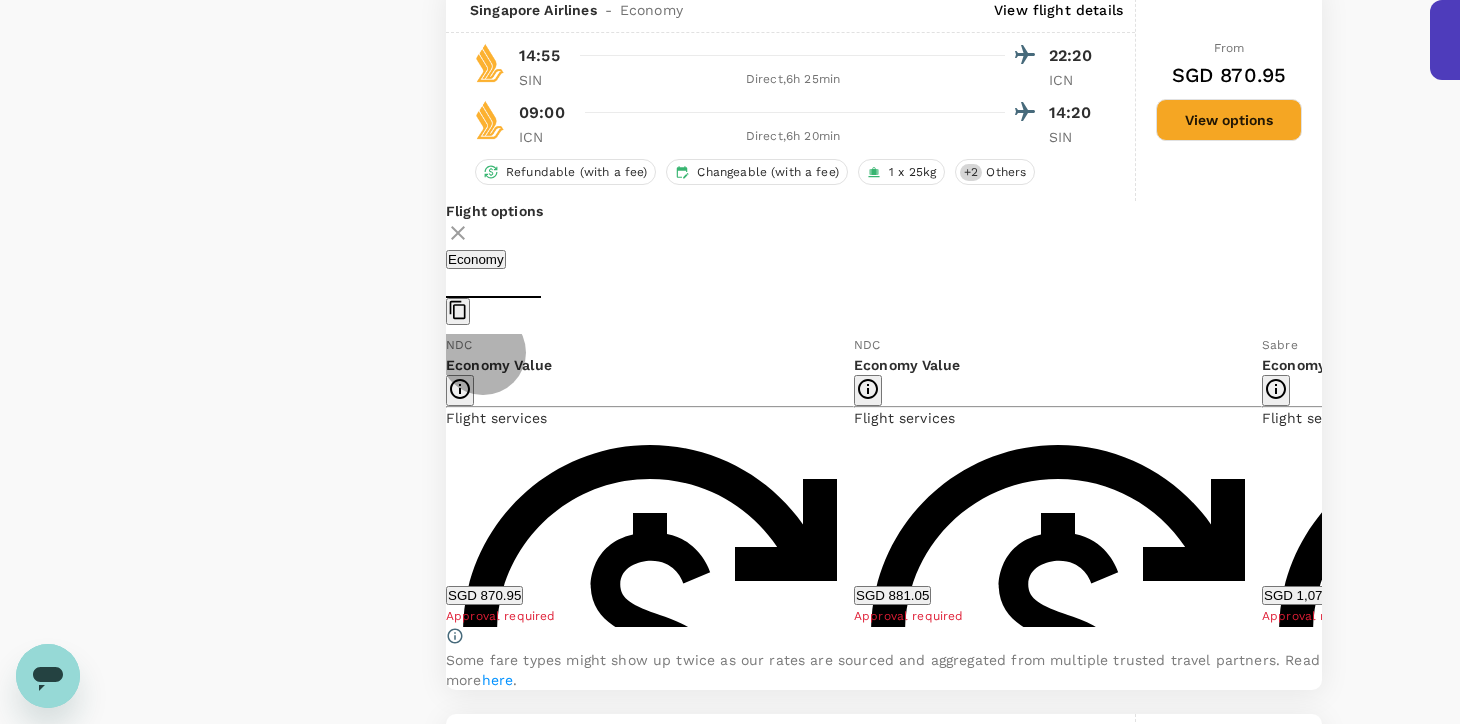 click on "Show more" at bounding box center [481, 1814] 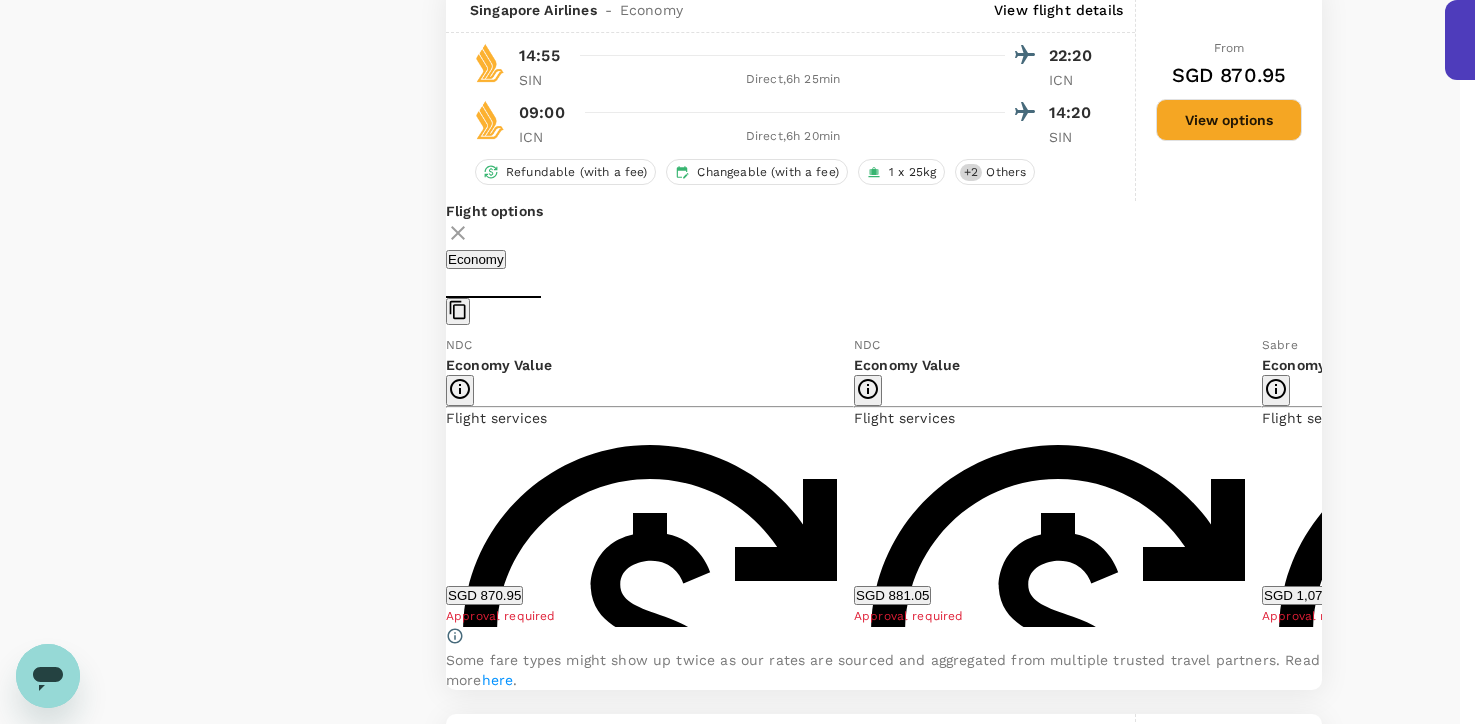 click on "Economy Value Refundable with a  fee Can be changed with a  fee   Checked baggage 1 piece(s) with total 25kg is included Complimentary drinks and meal Standard seat selection" at bounding box center [730, 4143] 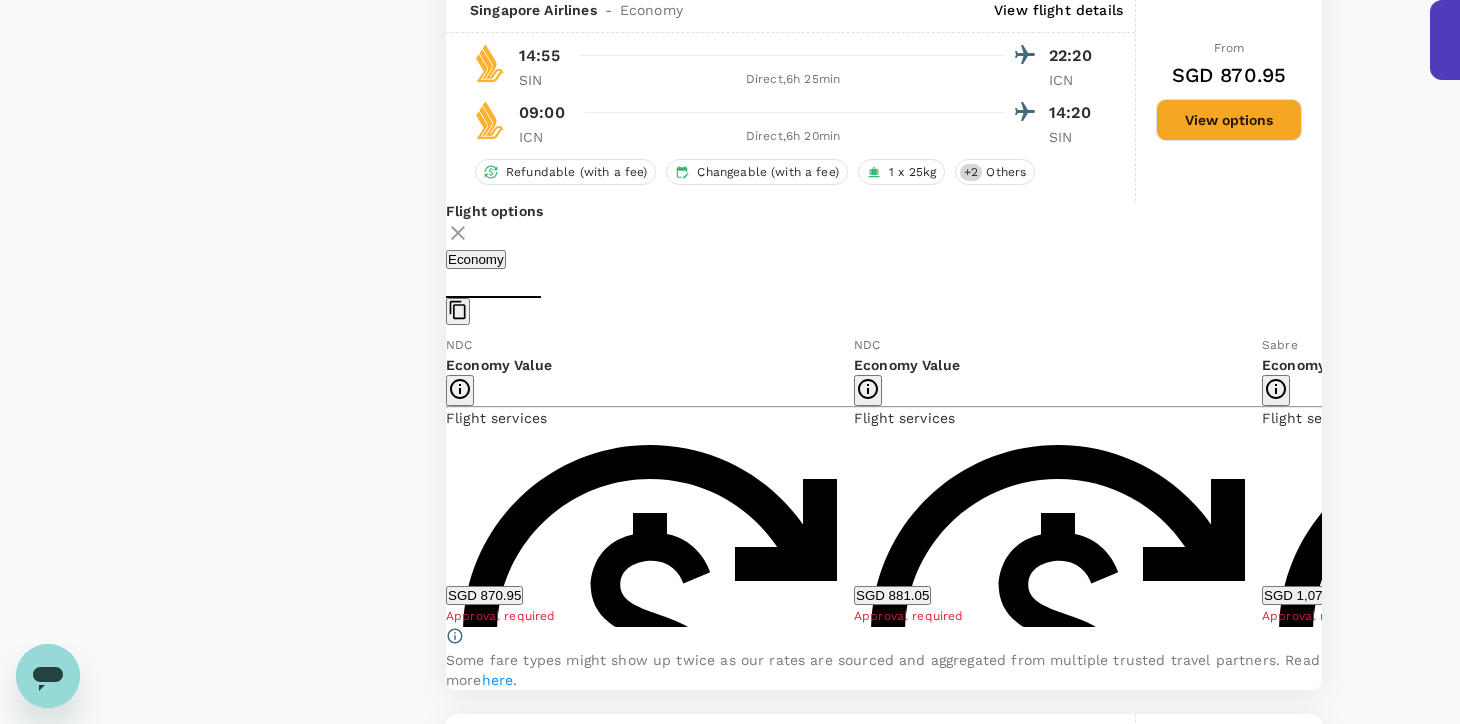 click on "Show more" at bounding box center [889, 1814] 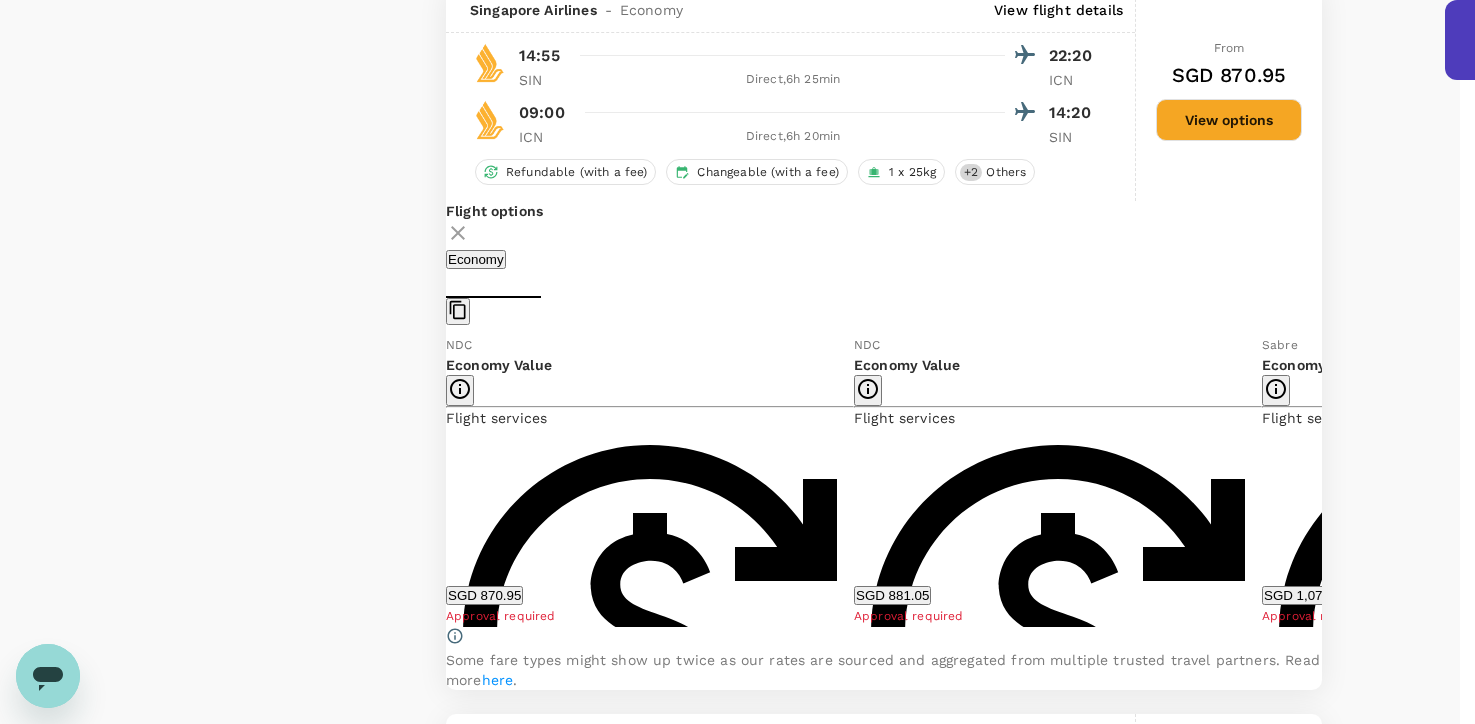 click on "Economy Value Refundable with a  fee Can be changed with a  fee   Checked baggage 1 piece(s) with total 25kg is included Complimentary drinks and meal Standard seat selection" at bounding box center [730, 4143] 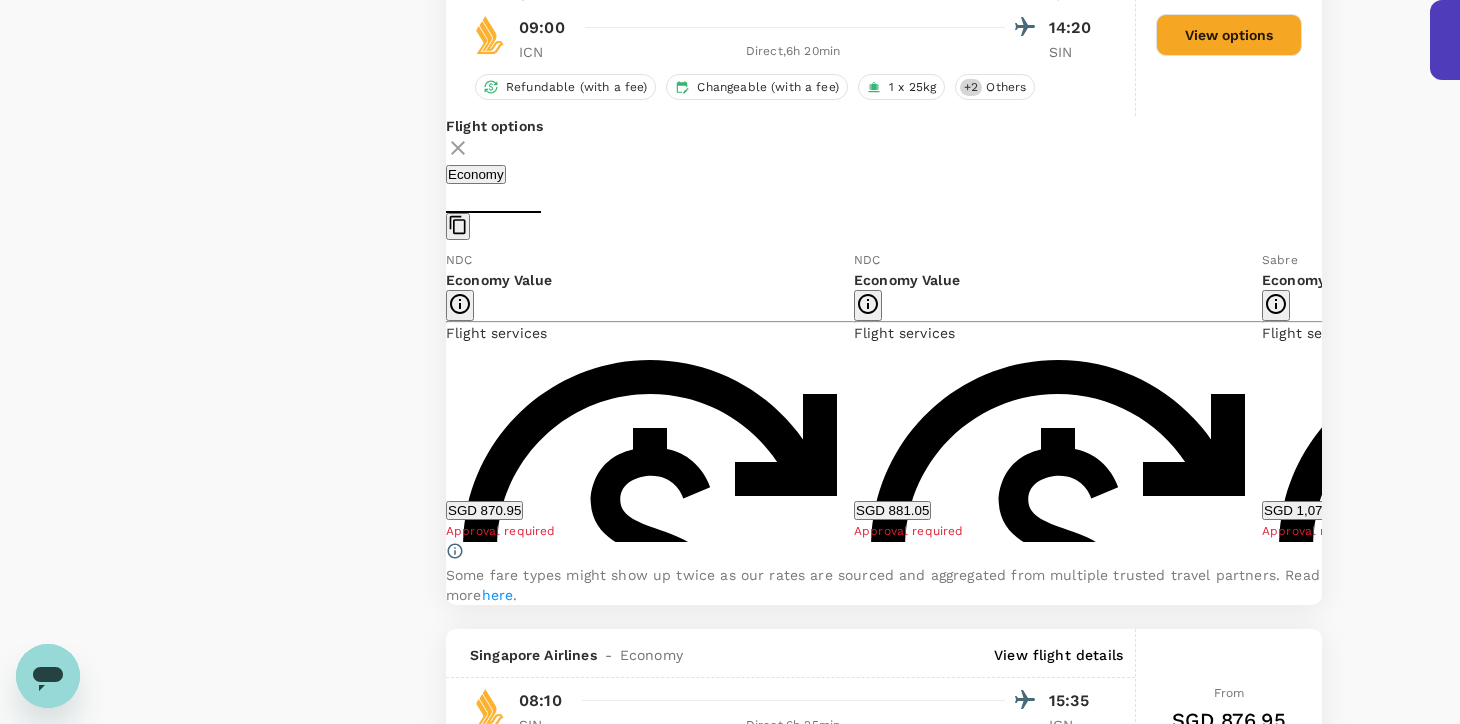 scroll, scrollTop: 4326, scrollLeft: 0, axis: vertical 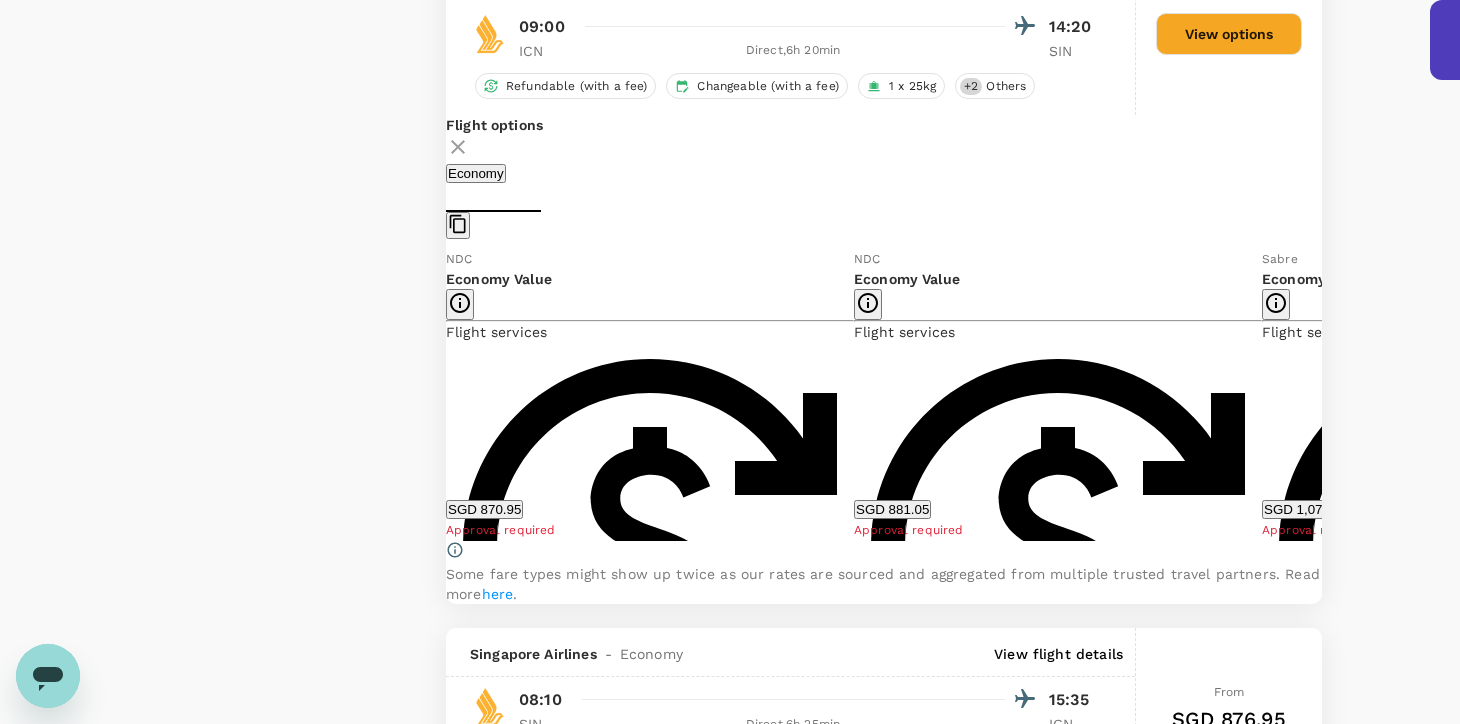 click on "SGD 870.95" at bounding box center [484, 509] 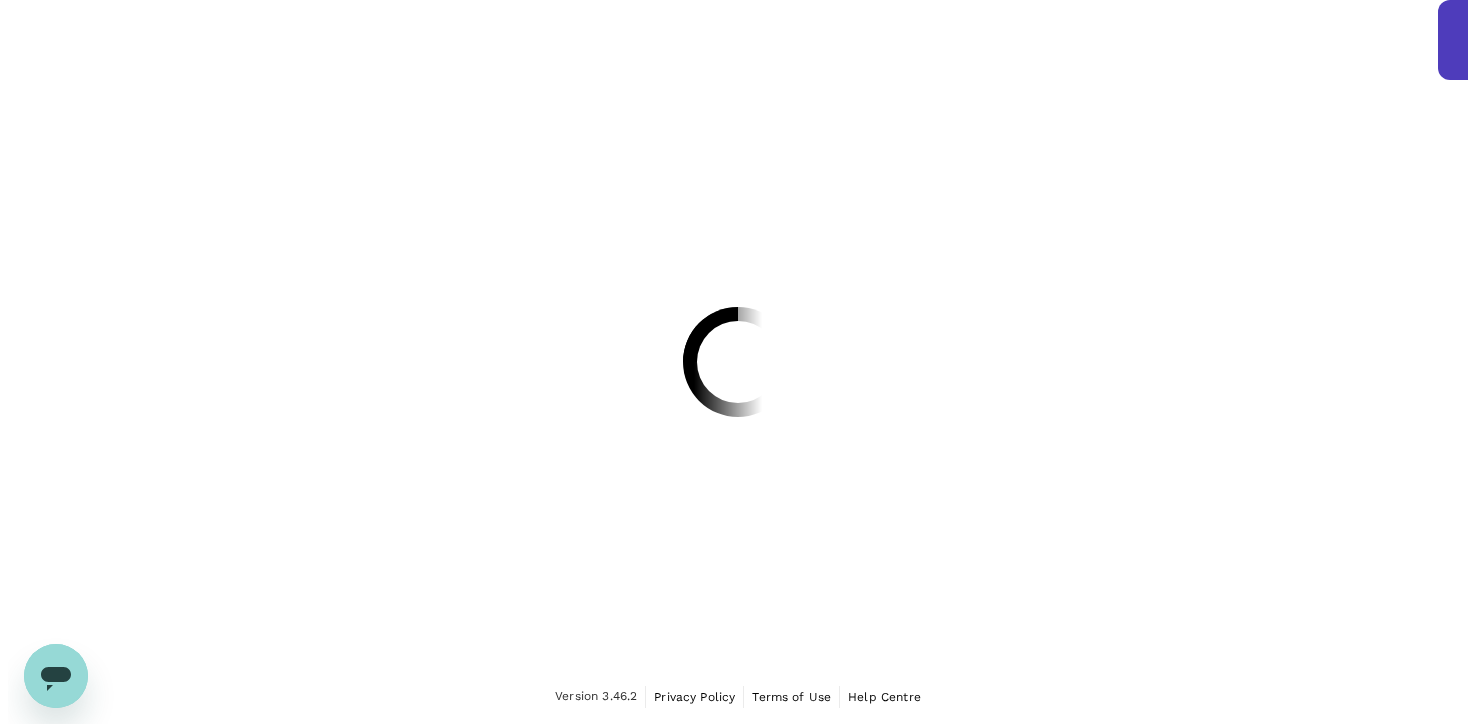 scroll, scrollTop: 0, scrollLeft: 0, axis: both 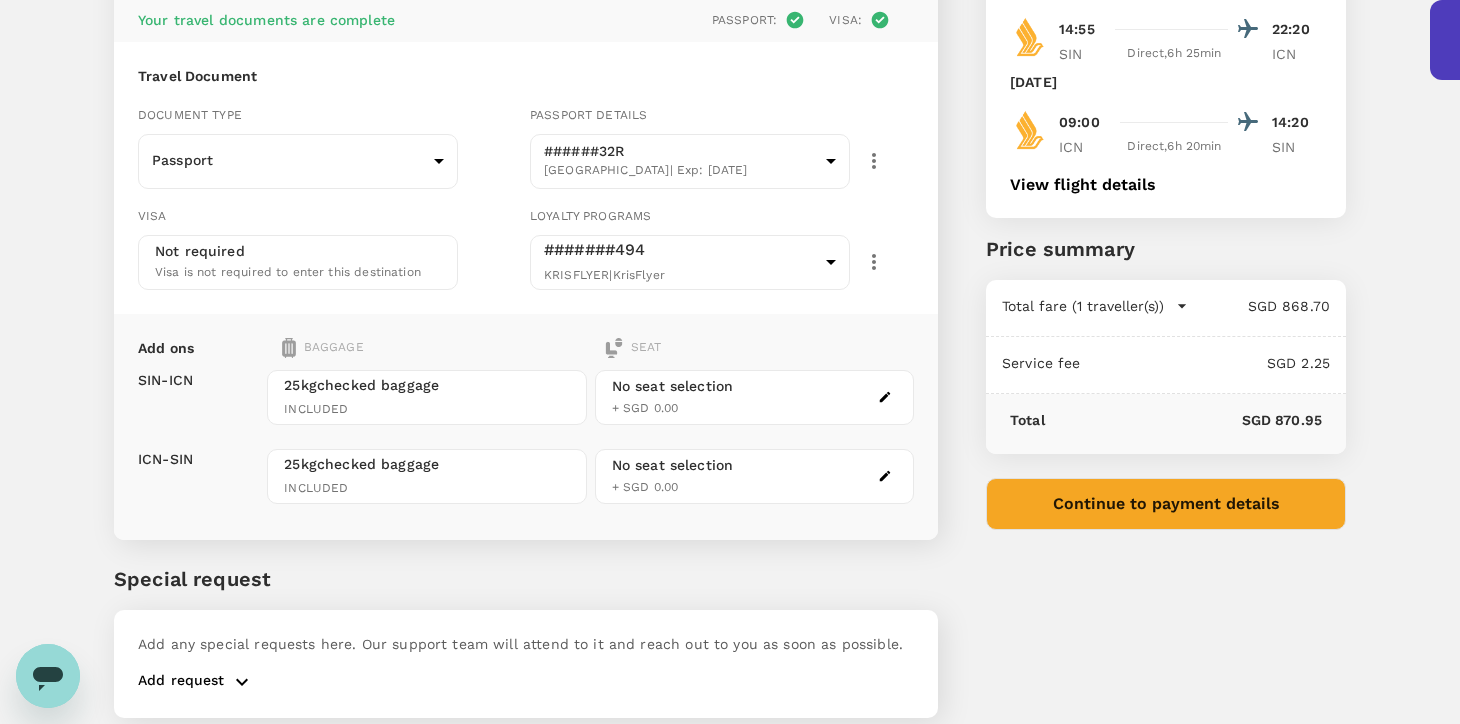 click 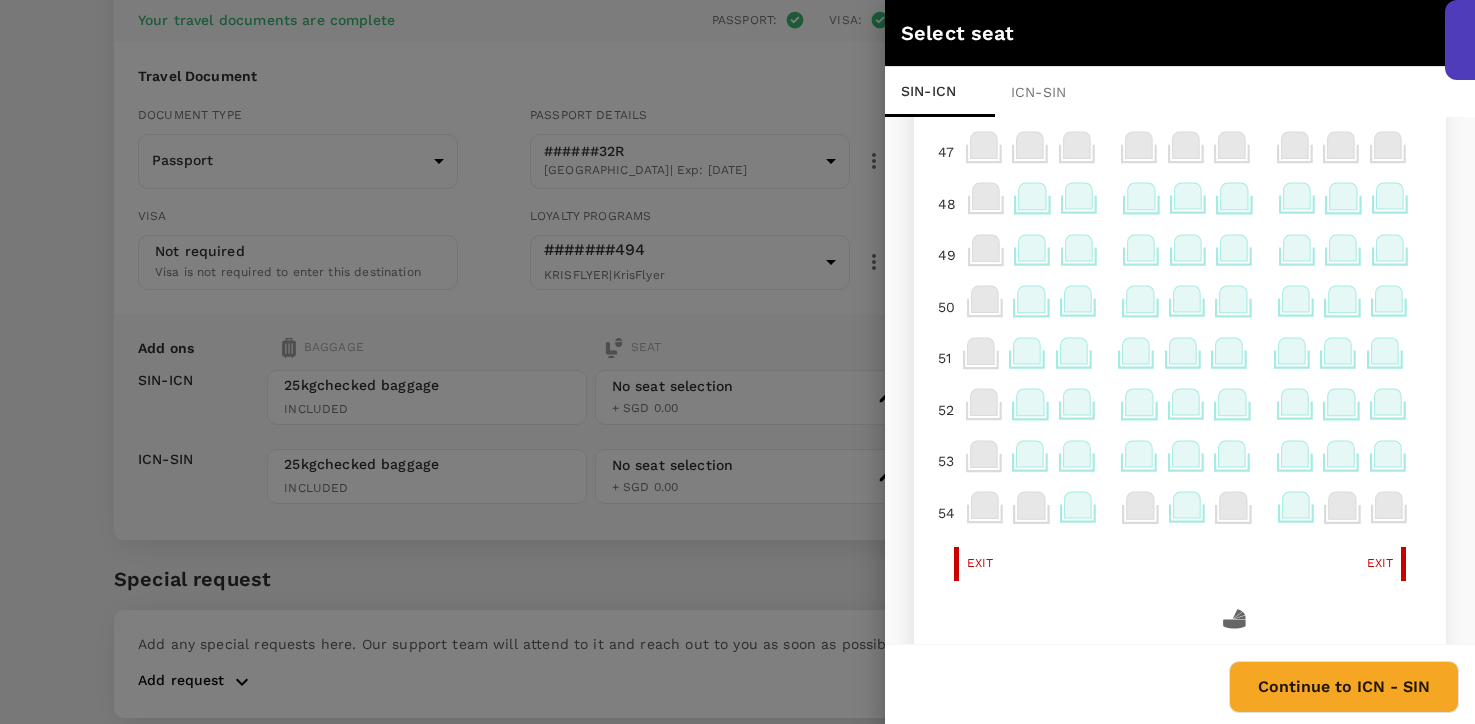 scroll, scrollTop: 1271, scrollLeft: 0, axis: vertical 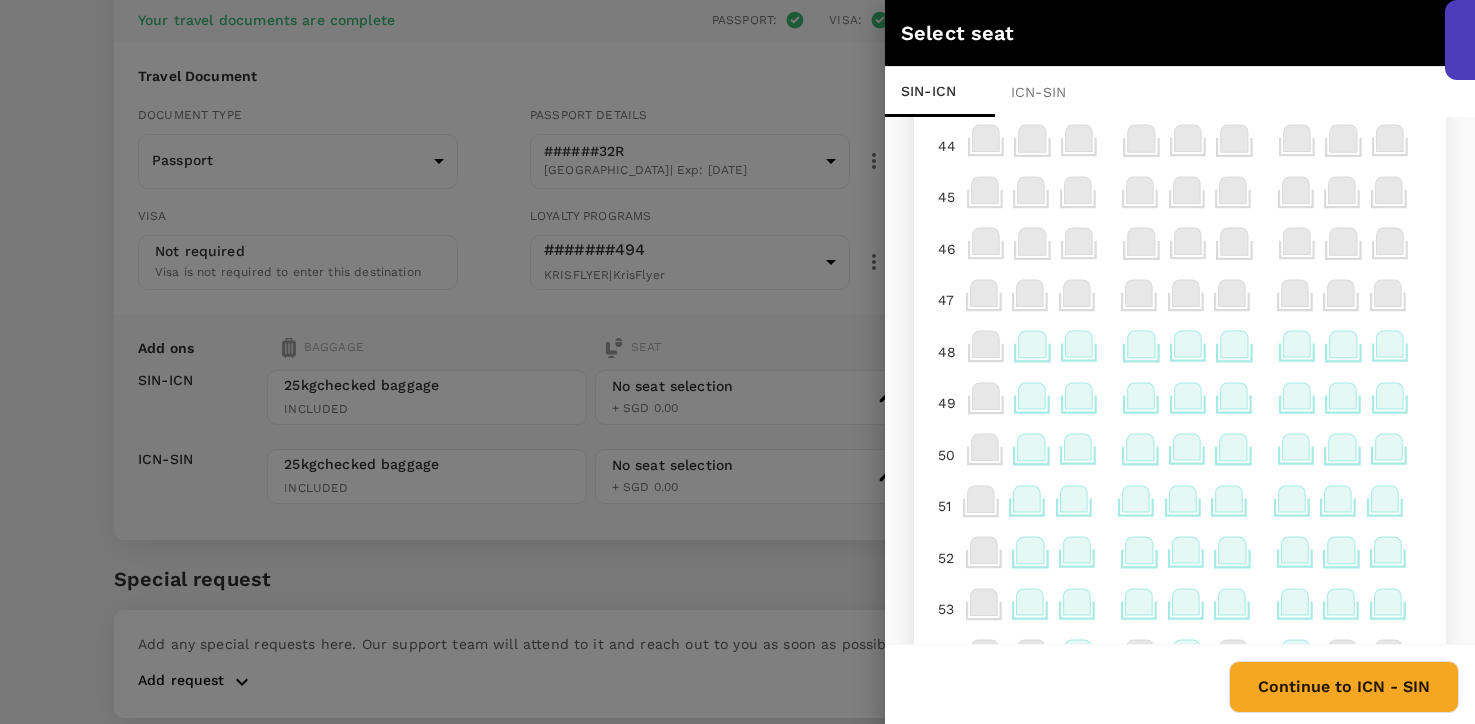 click 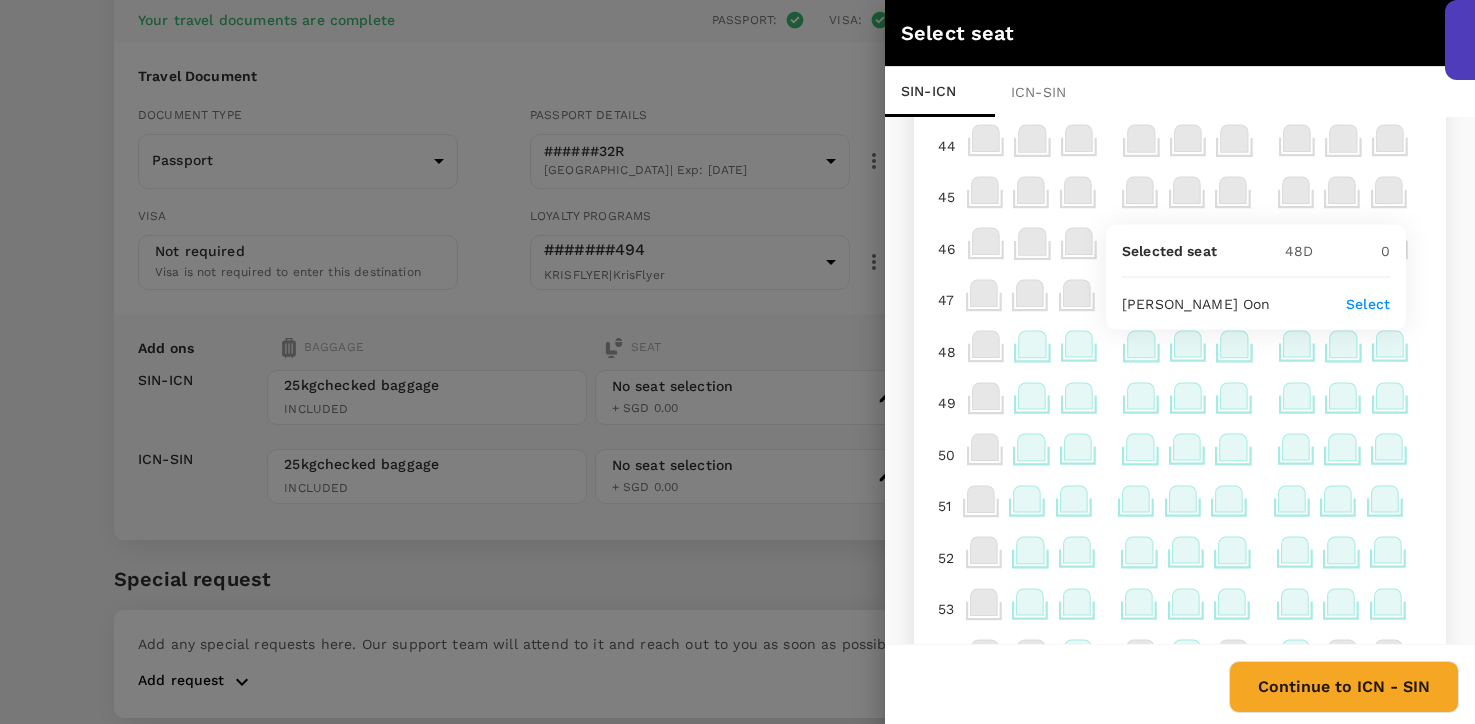 click 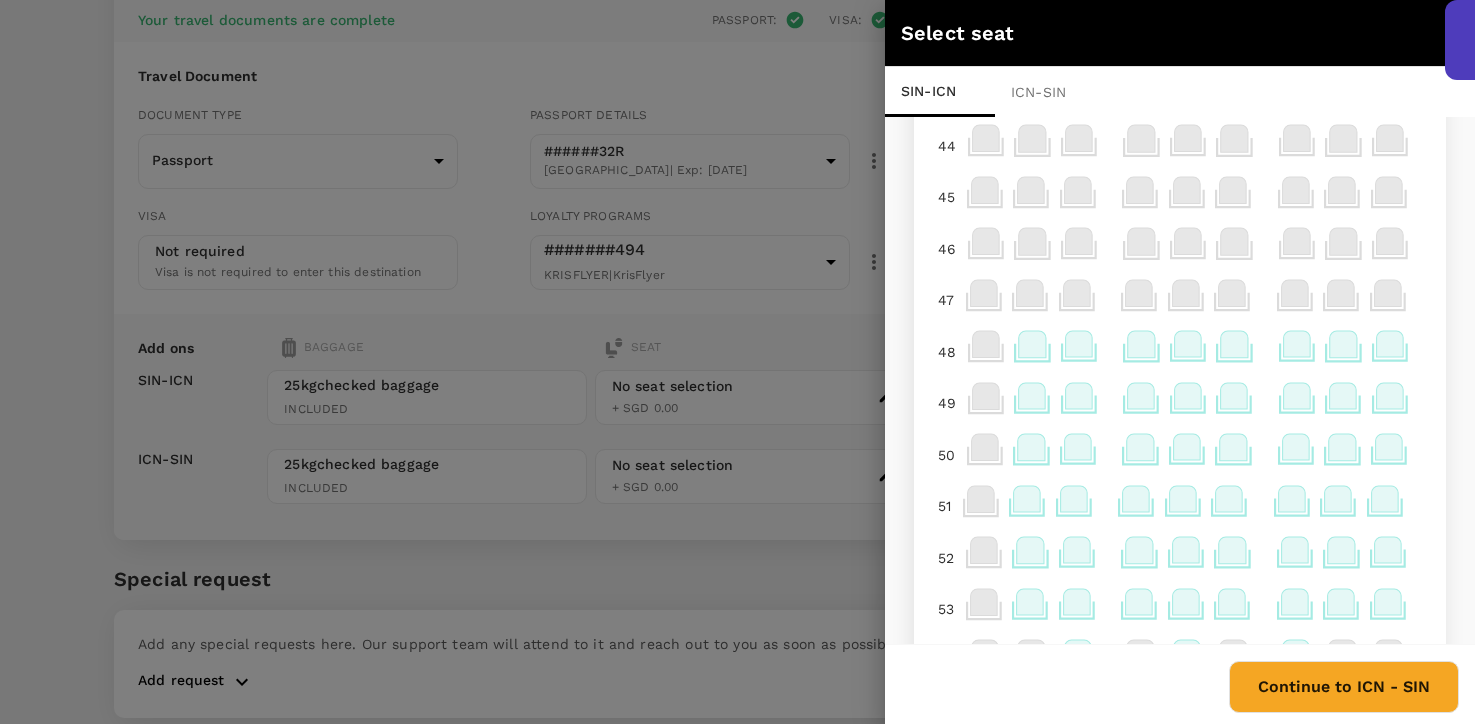 click 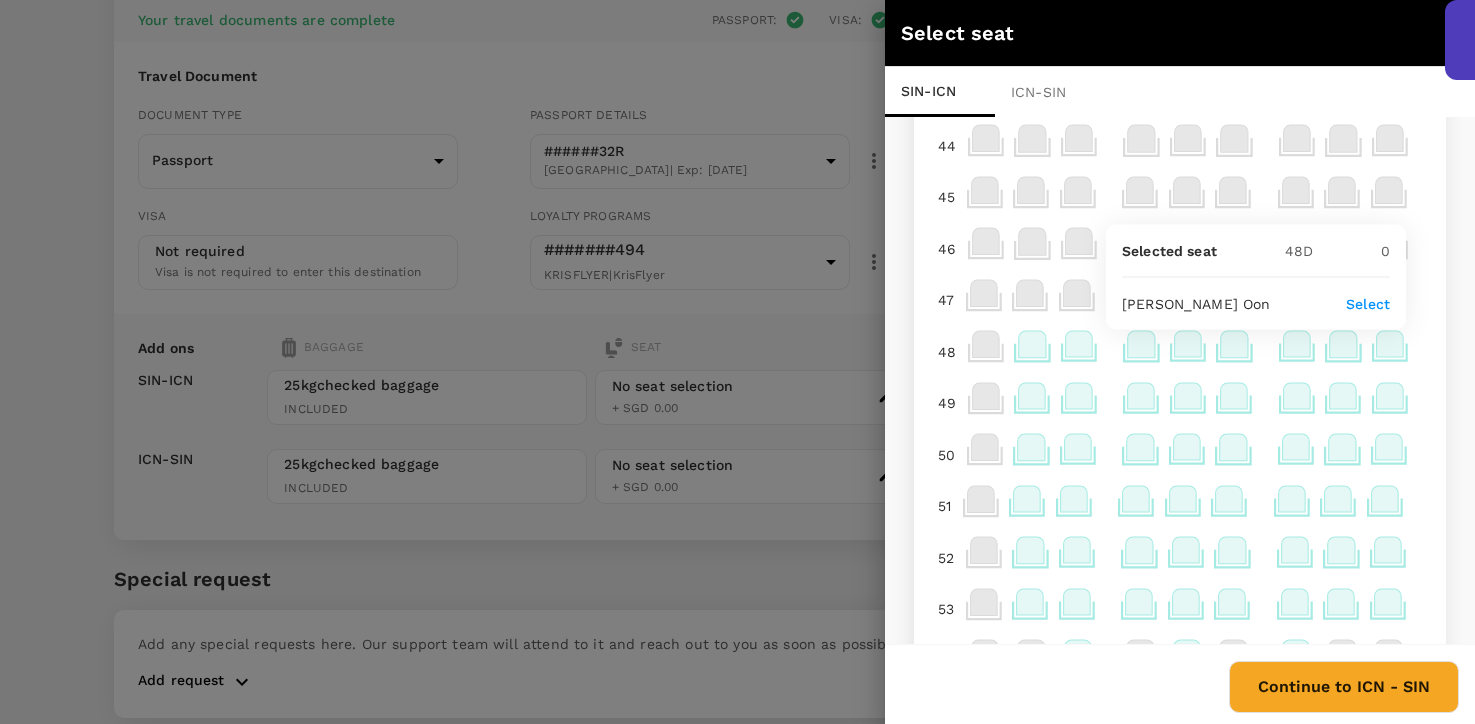 click on "Select" at bounding box center (1368, 303) 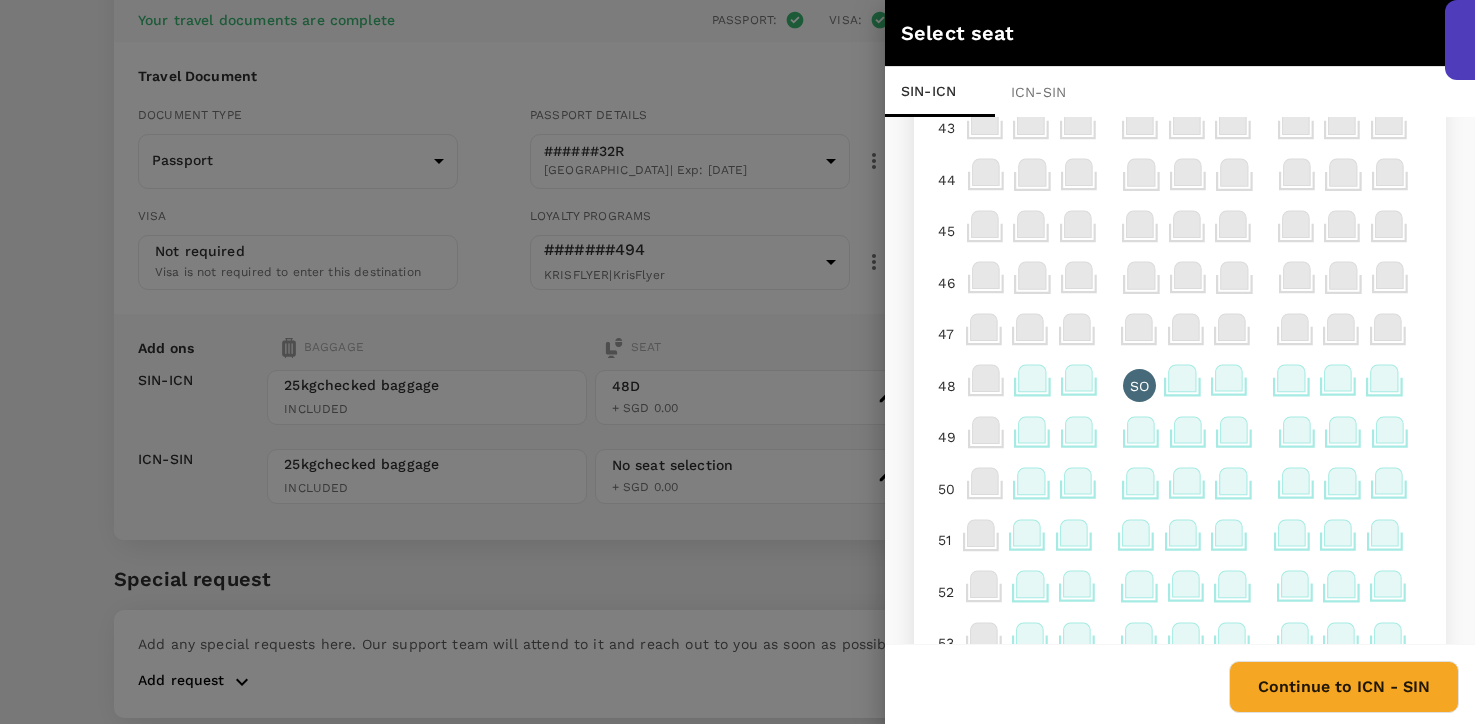 scroll, scrollTop: 0, scrollLeft: 0, axis: both 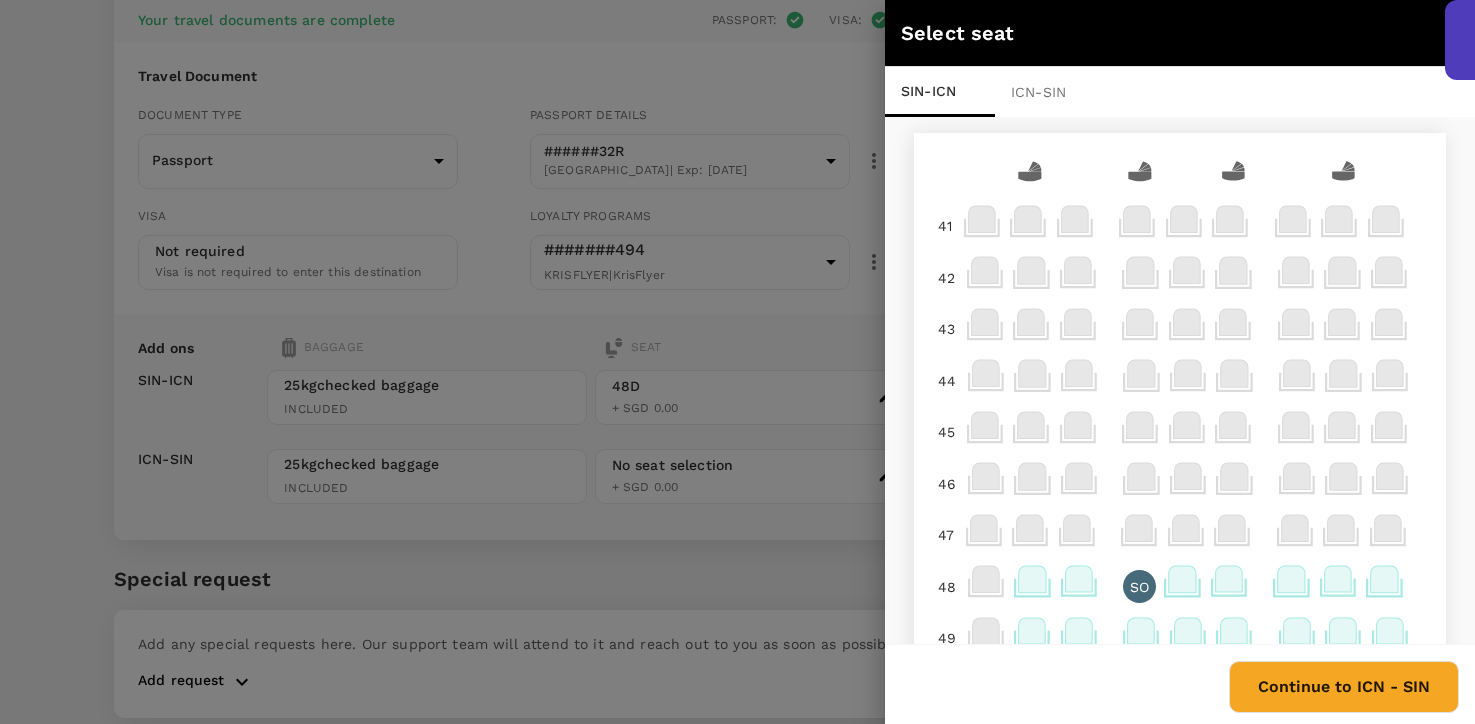 click on "Continue to   ICN - SIN" at bounding box center [1344, 687] 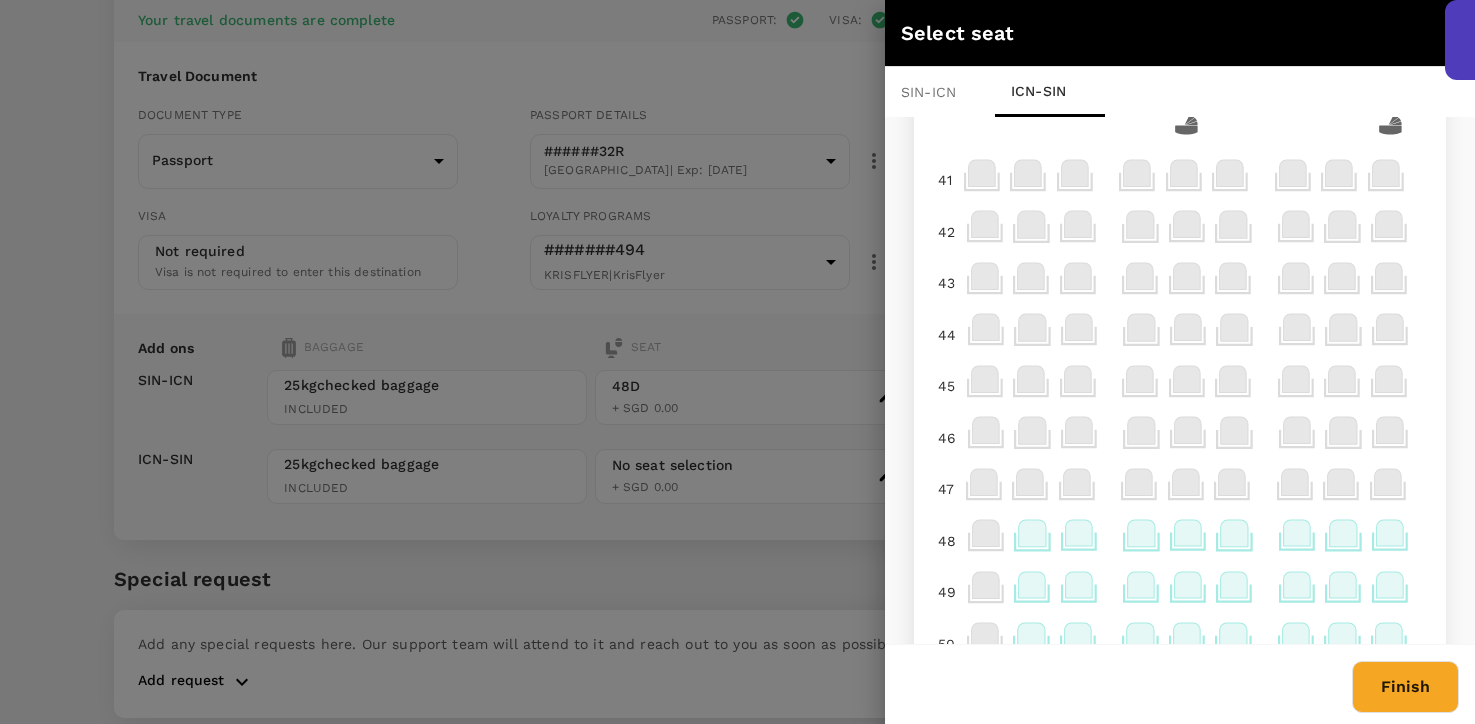 scroll, scrollTop: 48, scrollLeft: 0, axis: vertical 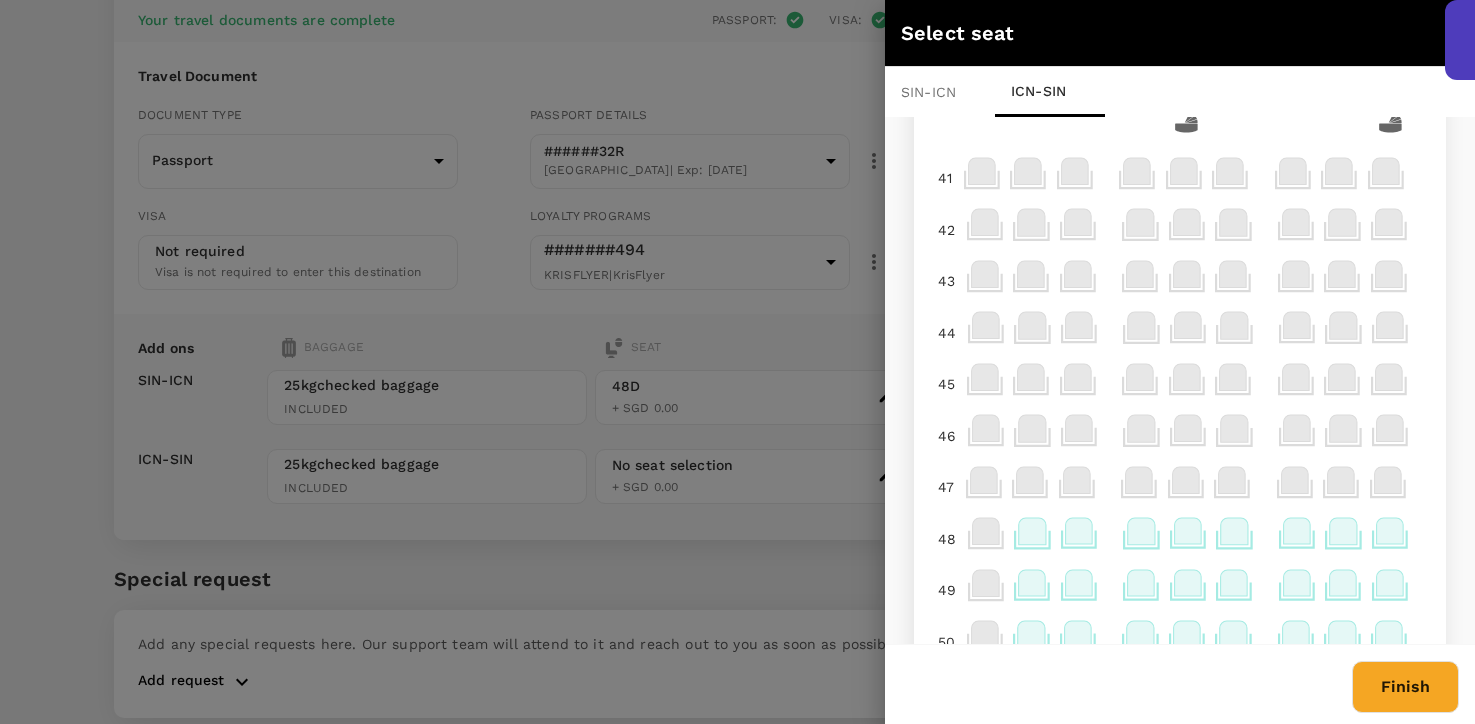 click 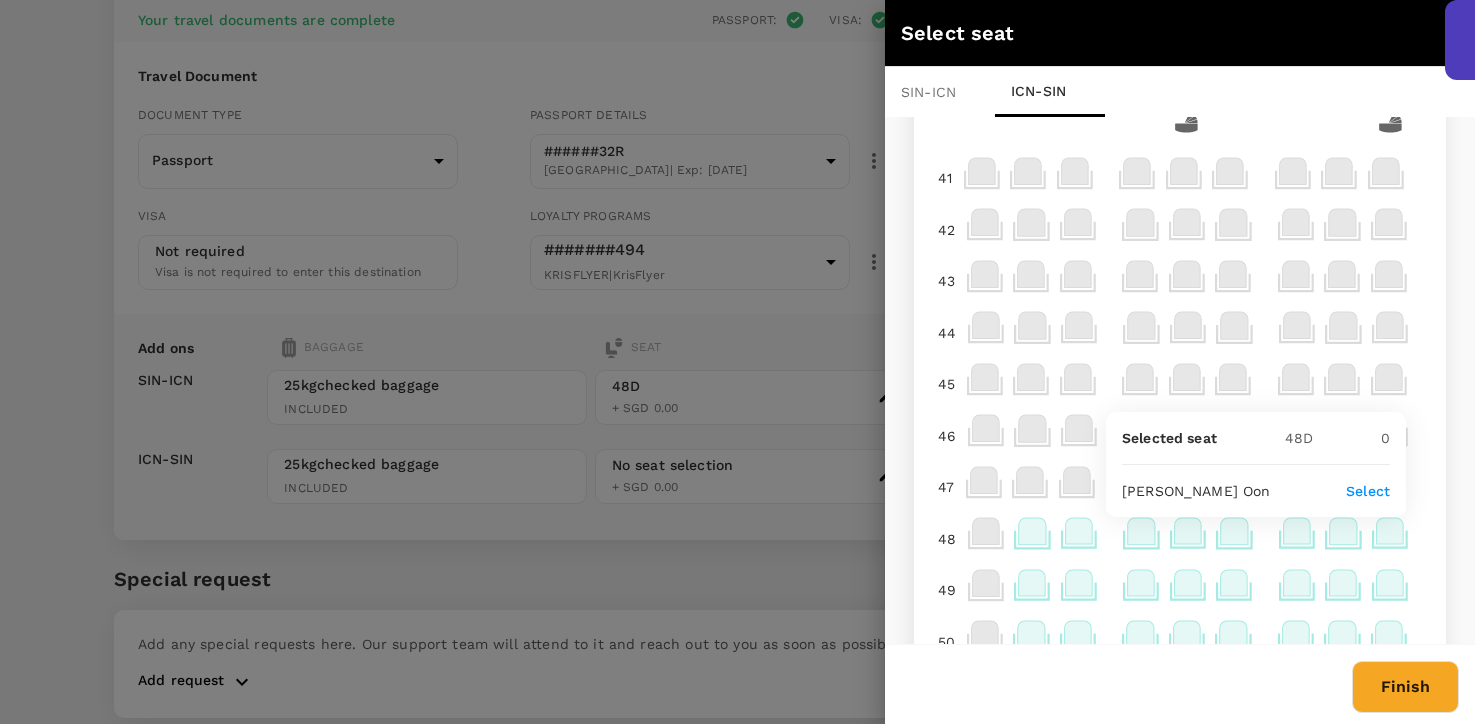 click on "Select" at bounding box center [1368, 491] 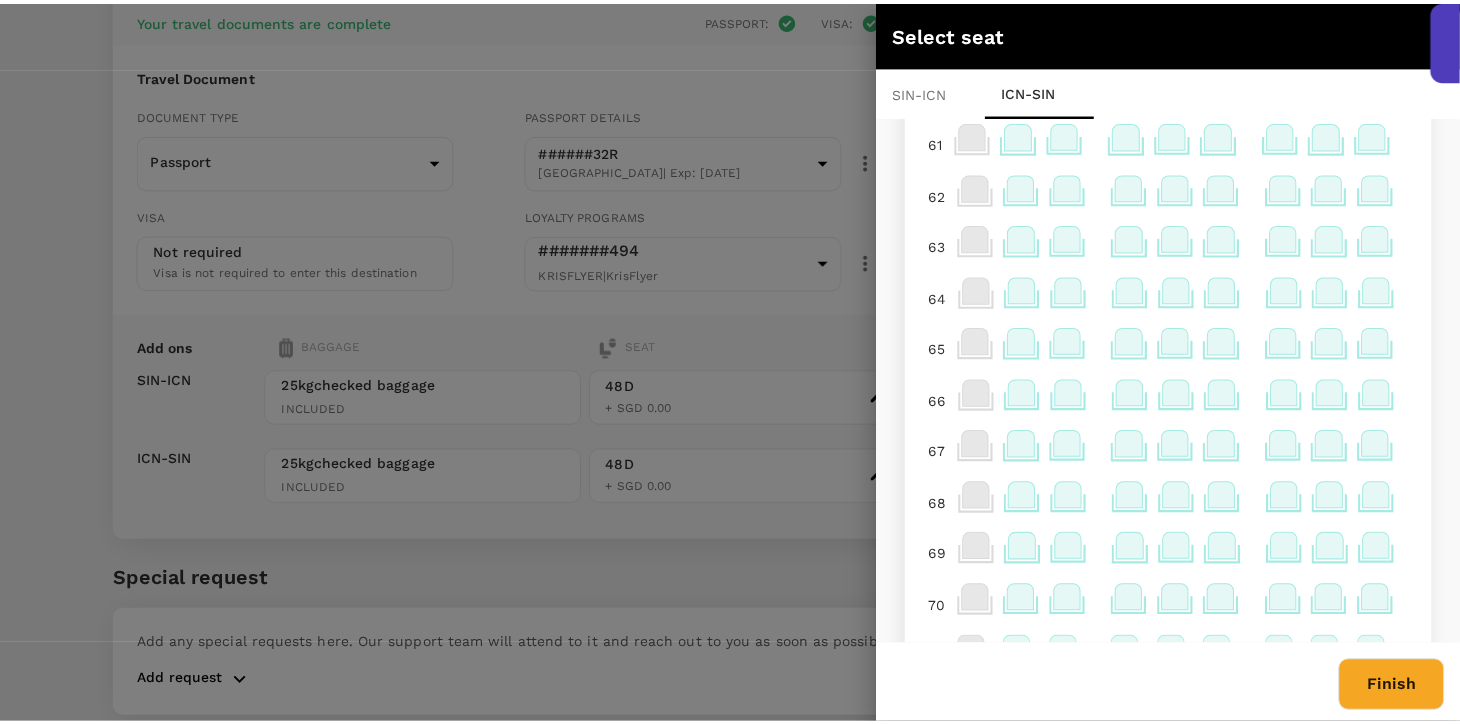 scroll, scrollTop: 1531, scrollLeft: 0, axis: vertical 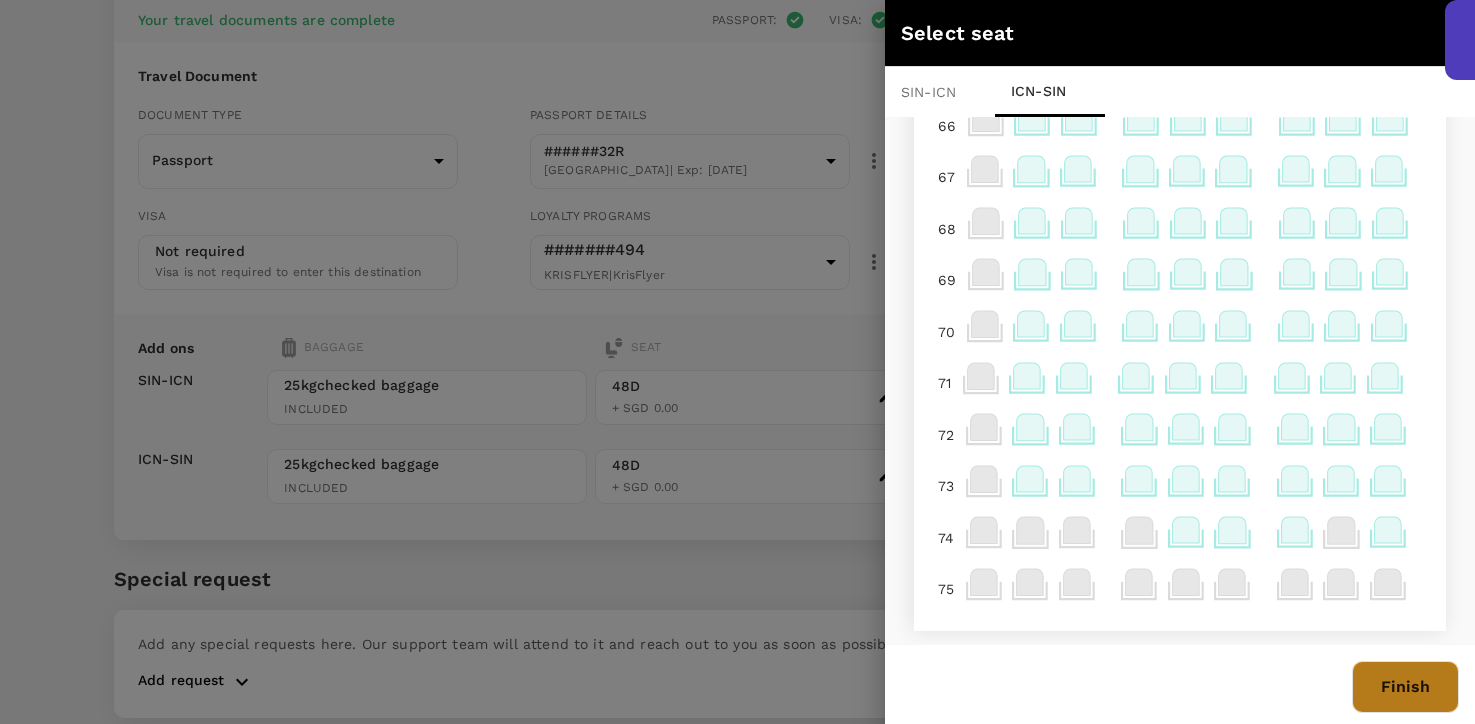 click on "Finish" at bounding box center [1405, 687] 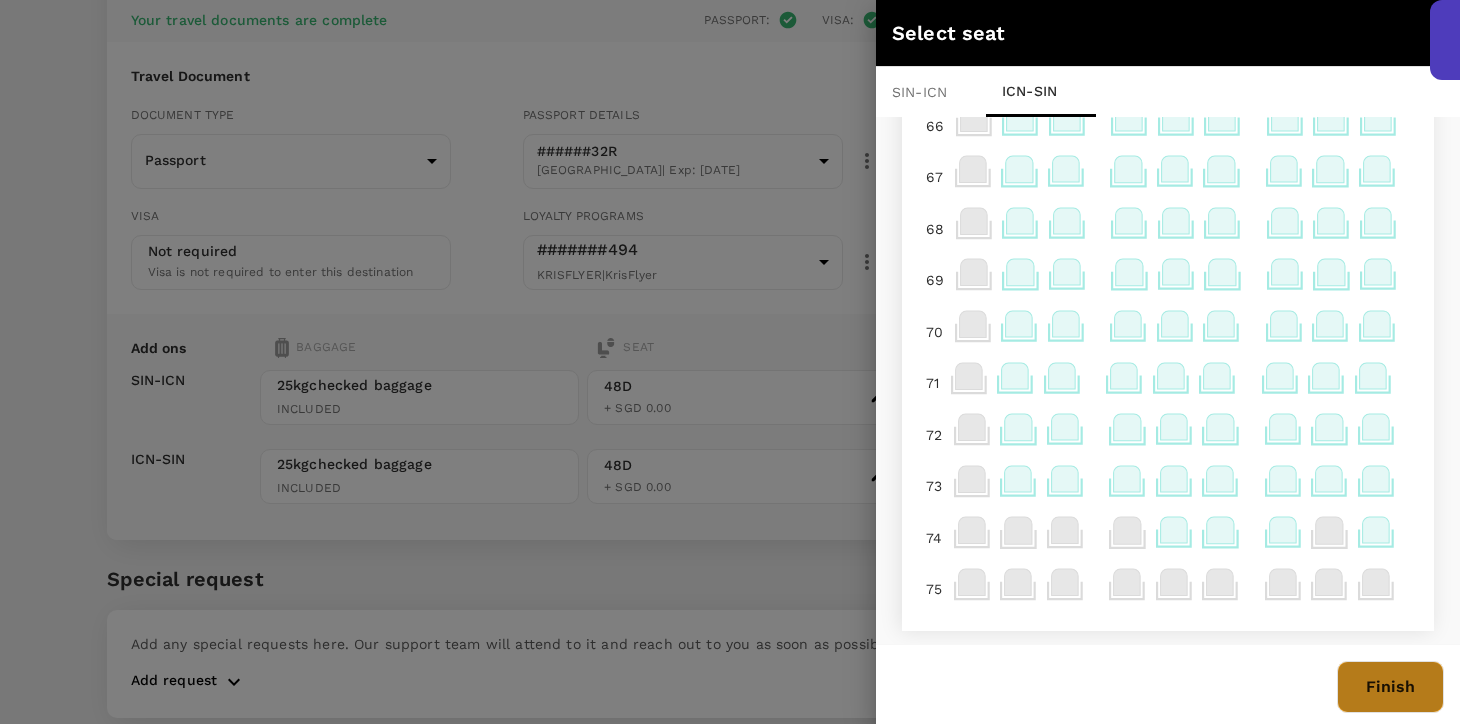 scroll, scrollTop: 0, scrollLeft: 0, axis: both 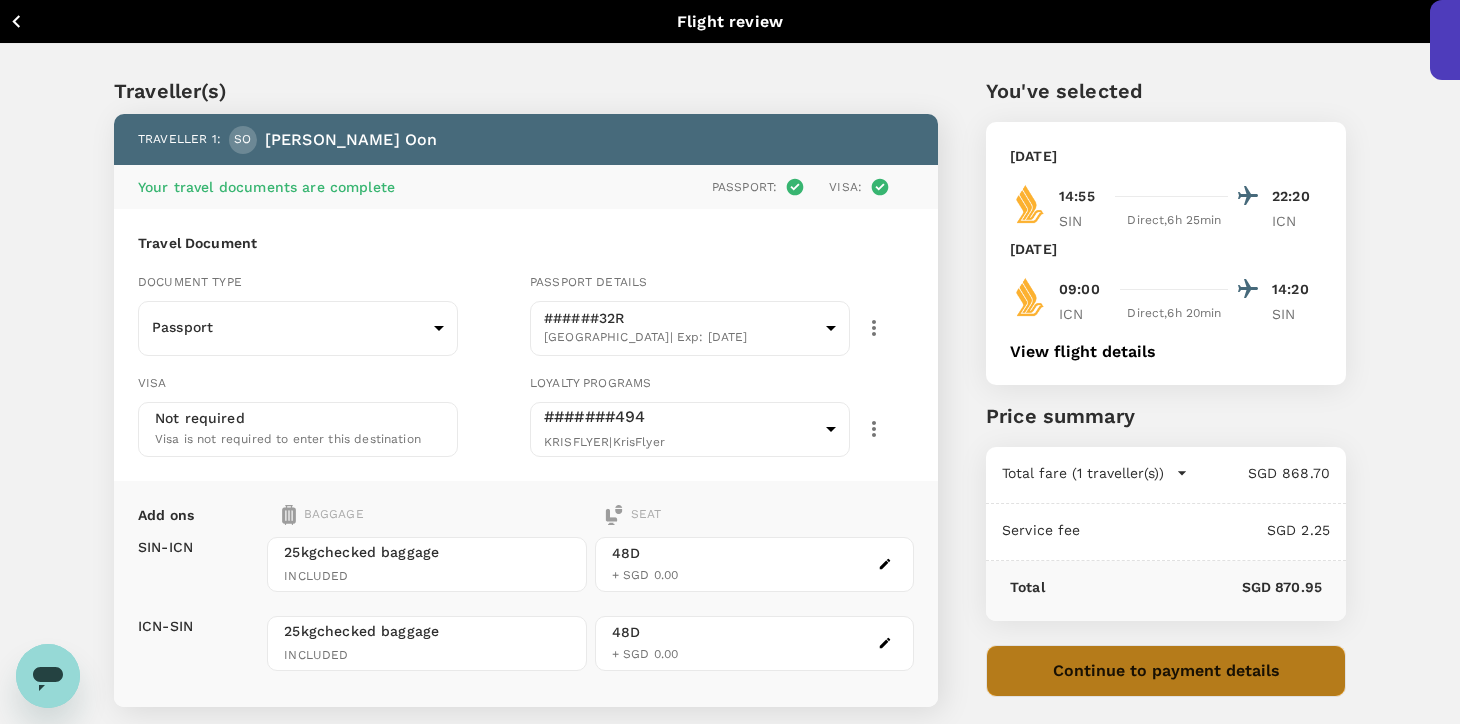 click on "Continue to payment details" at bounding box center (1166, 671) 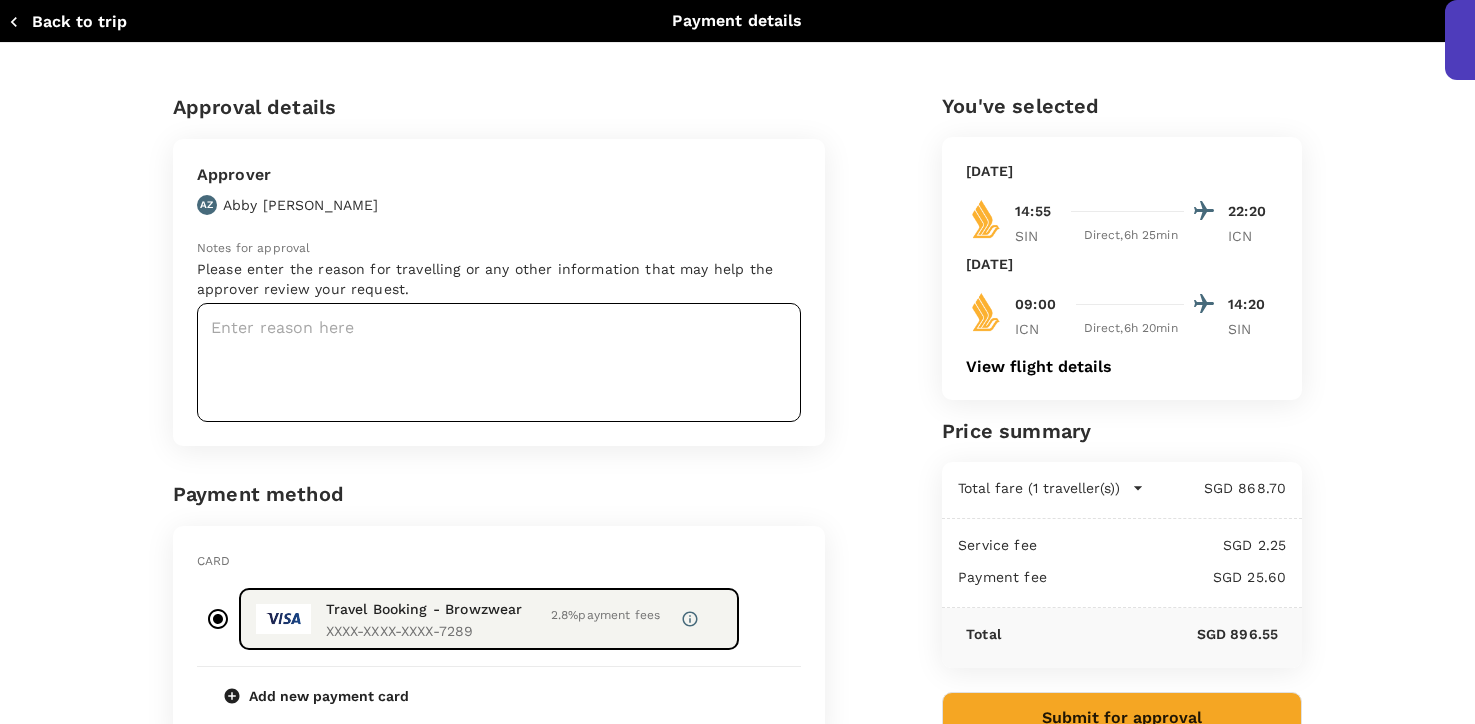 click at bounding box center (499, 362) 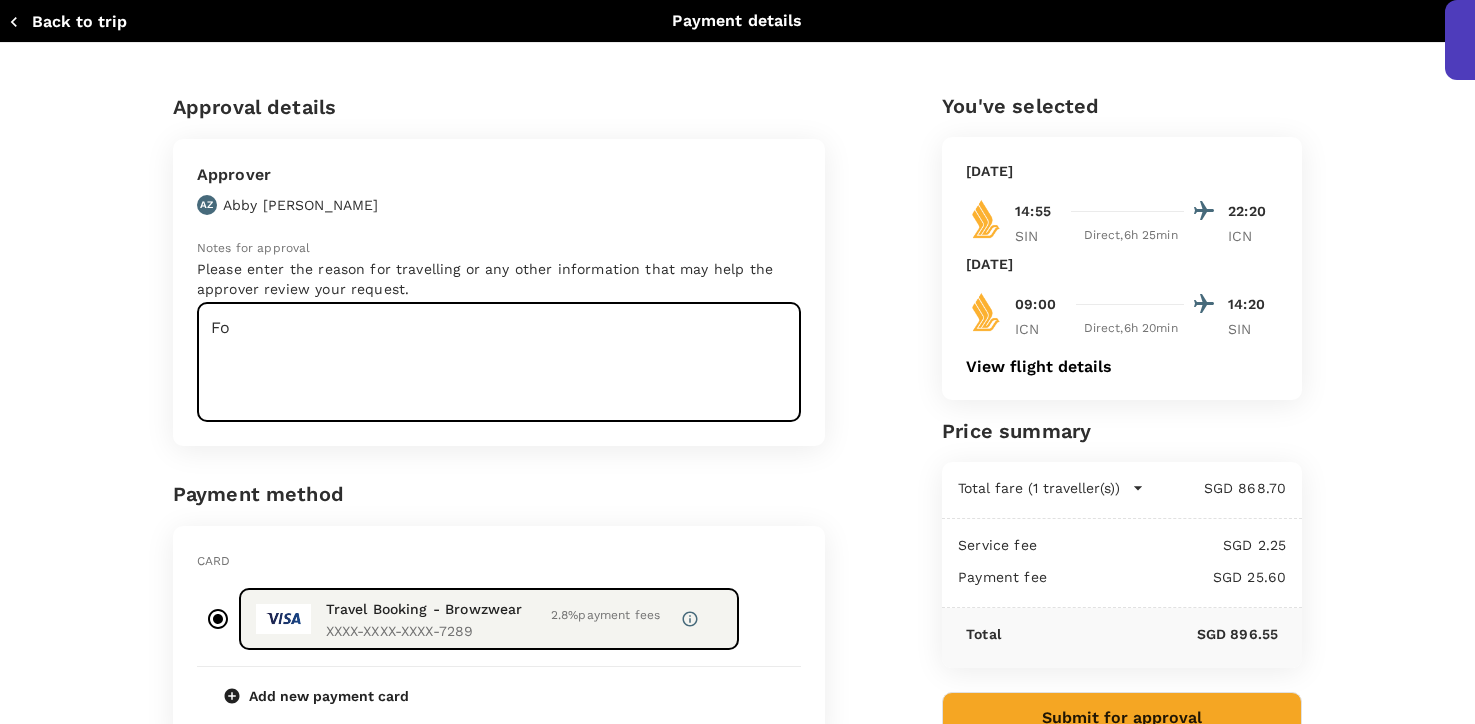 type on "F" 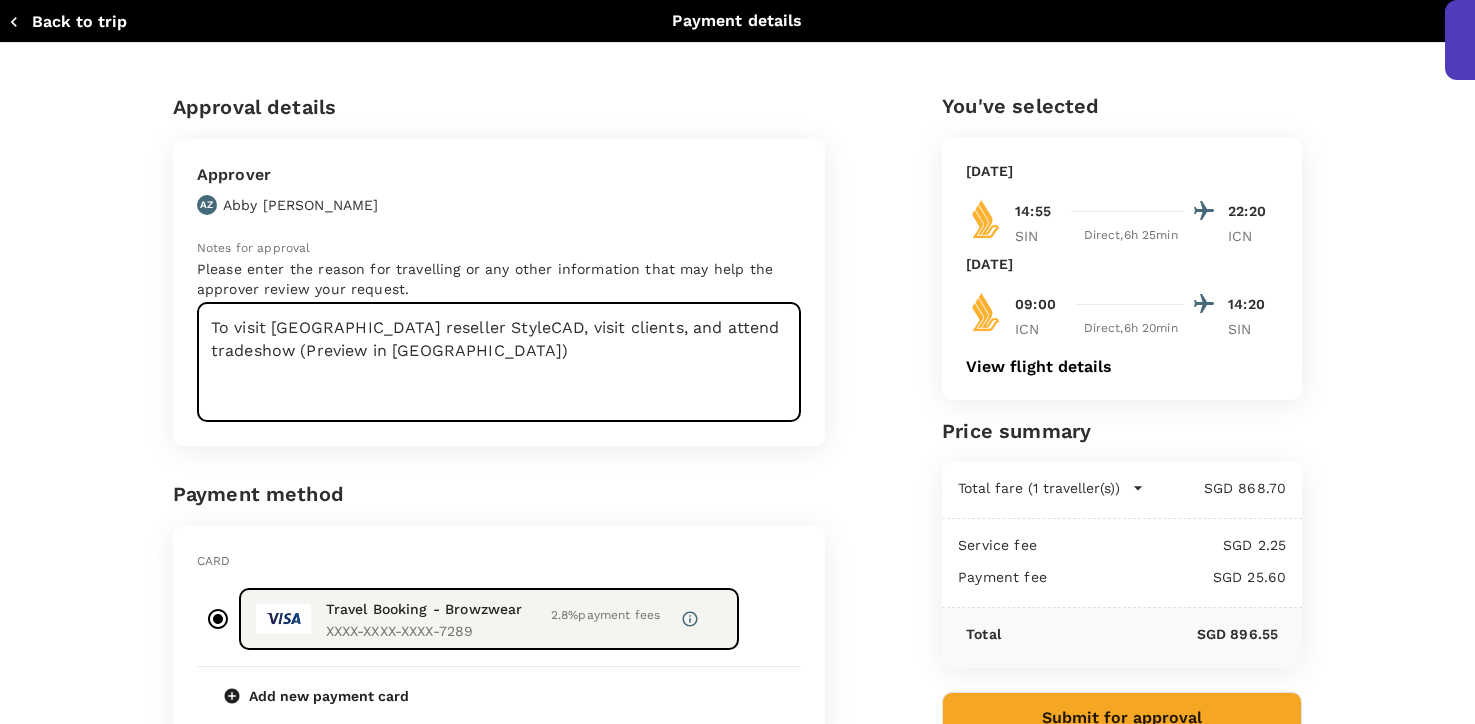 click on "To visit Korea reseller StyleCAD, visit clients, and attend tradeshow (Preview in Seoul)" at bounding box center (499, 362) 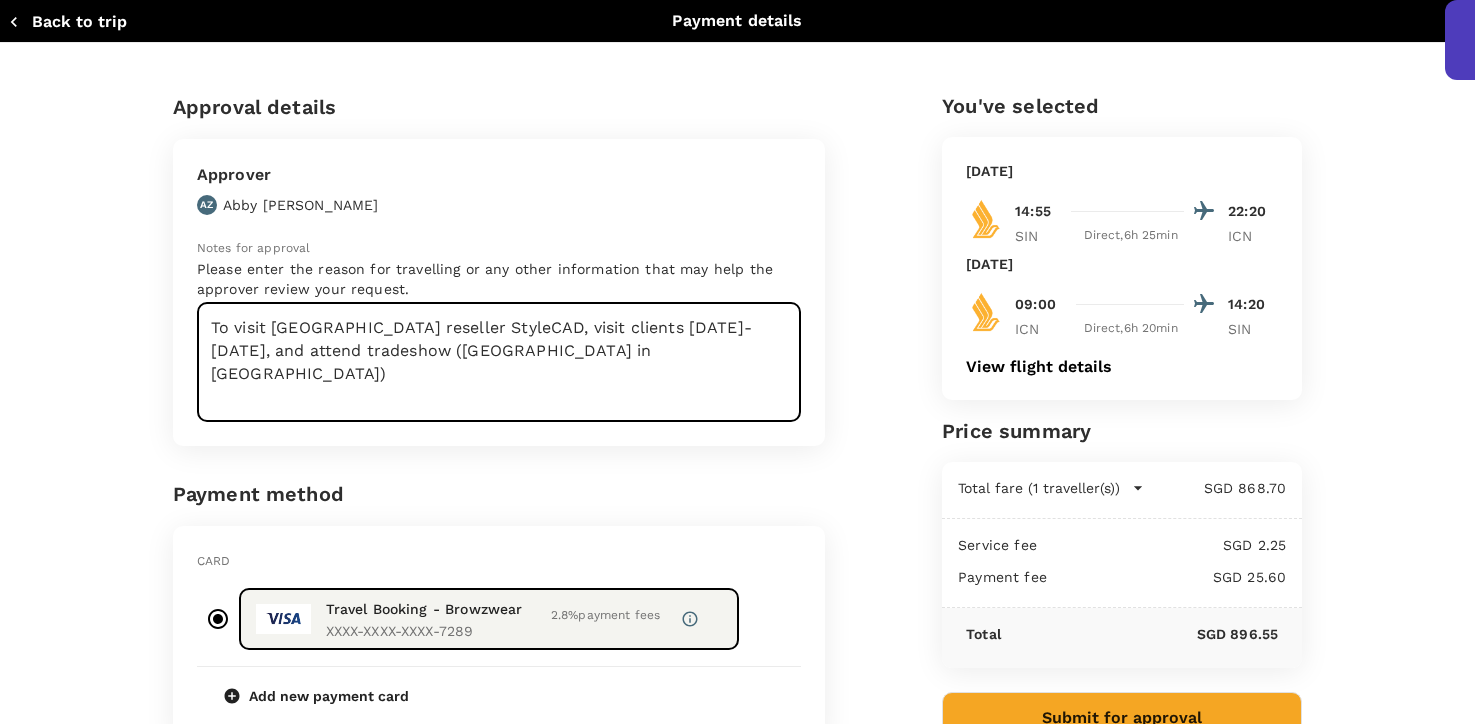 click on "To visit Korea reseller StyleCAD, visit clients 18-19 July, and attend tradeshow (Preview in Seoul)" at bounding box center (499, 362) 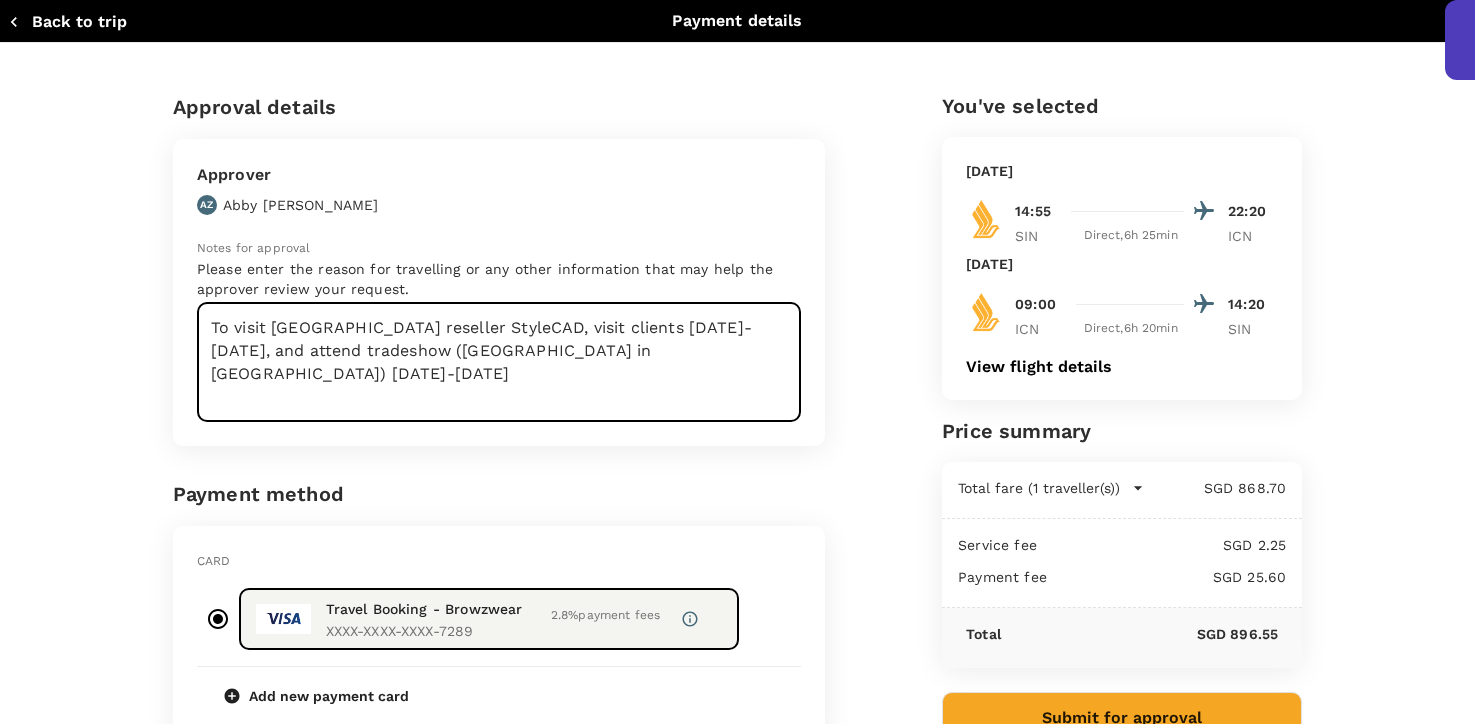 click on "To visit Korea reseller StyleCAD, visit clients 18-19 July, and attend tradeshow (Preview in Seoul) 20-22 July" at bounding box center (499, 362) 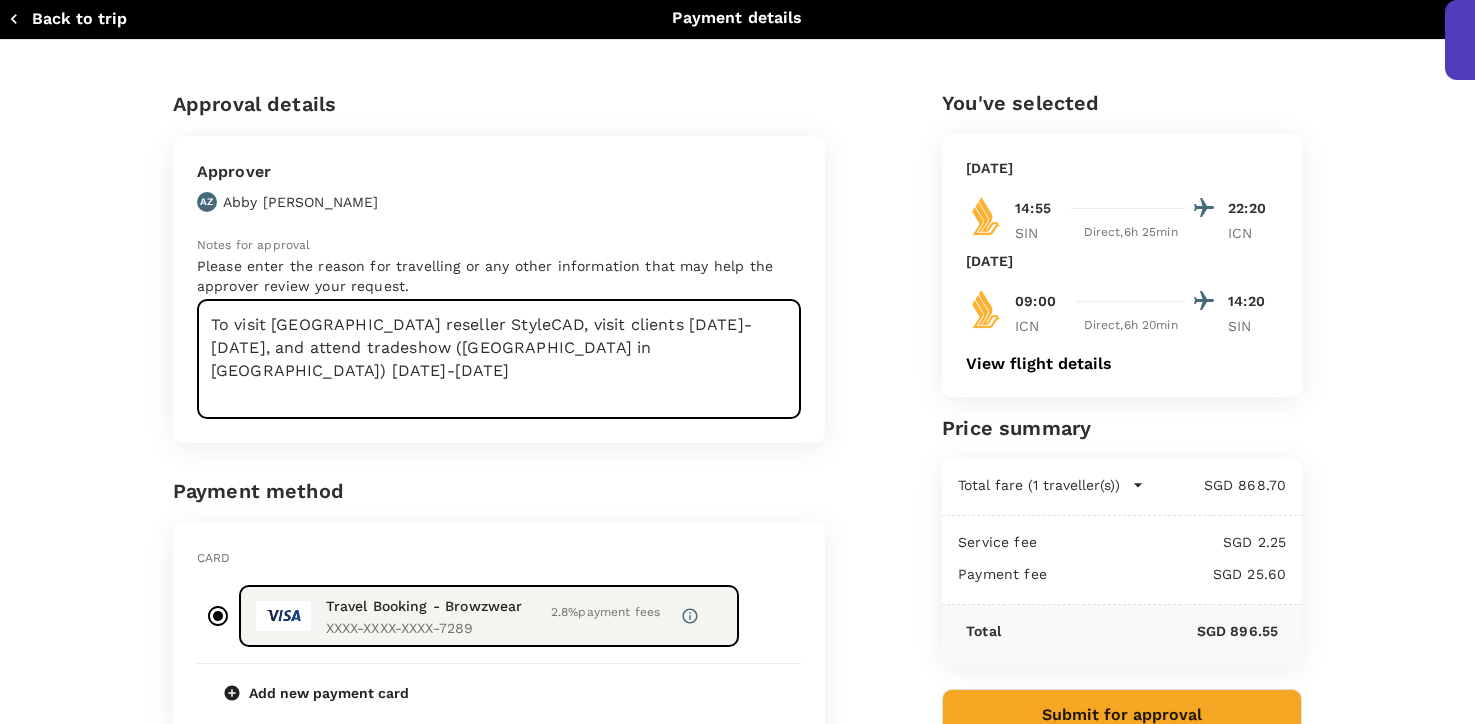 scroll, scrollTop: 0, scrollLeft: 0, axis: both 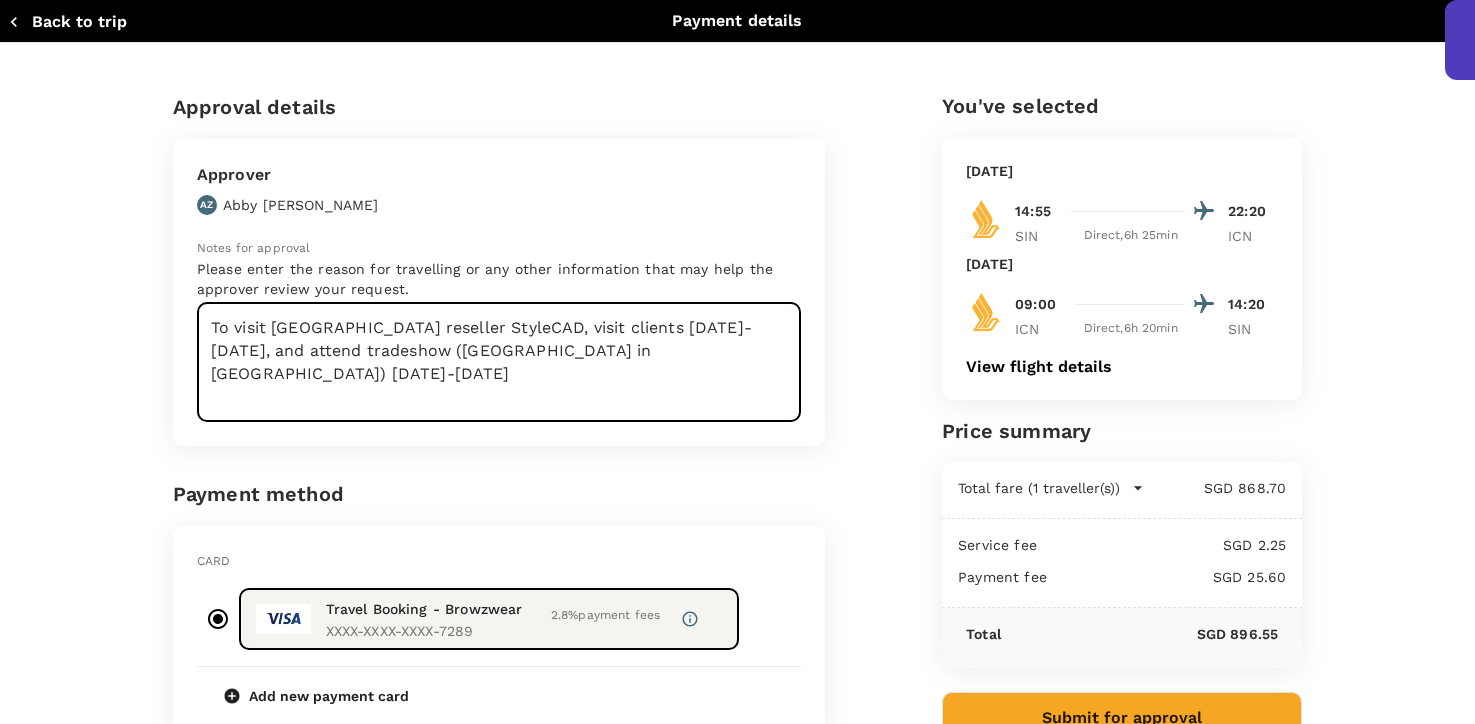 type on "To visit Korea reseller StyleCAD, visit clients 18-19 August, and attend tradeshow (Preview in Seoul) 20-22 August" 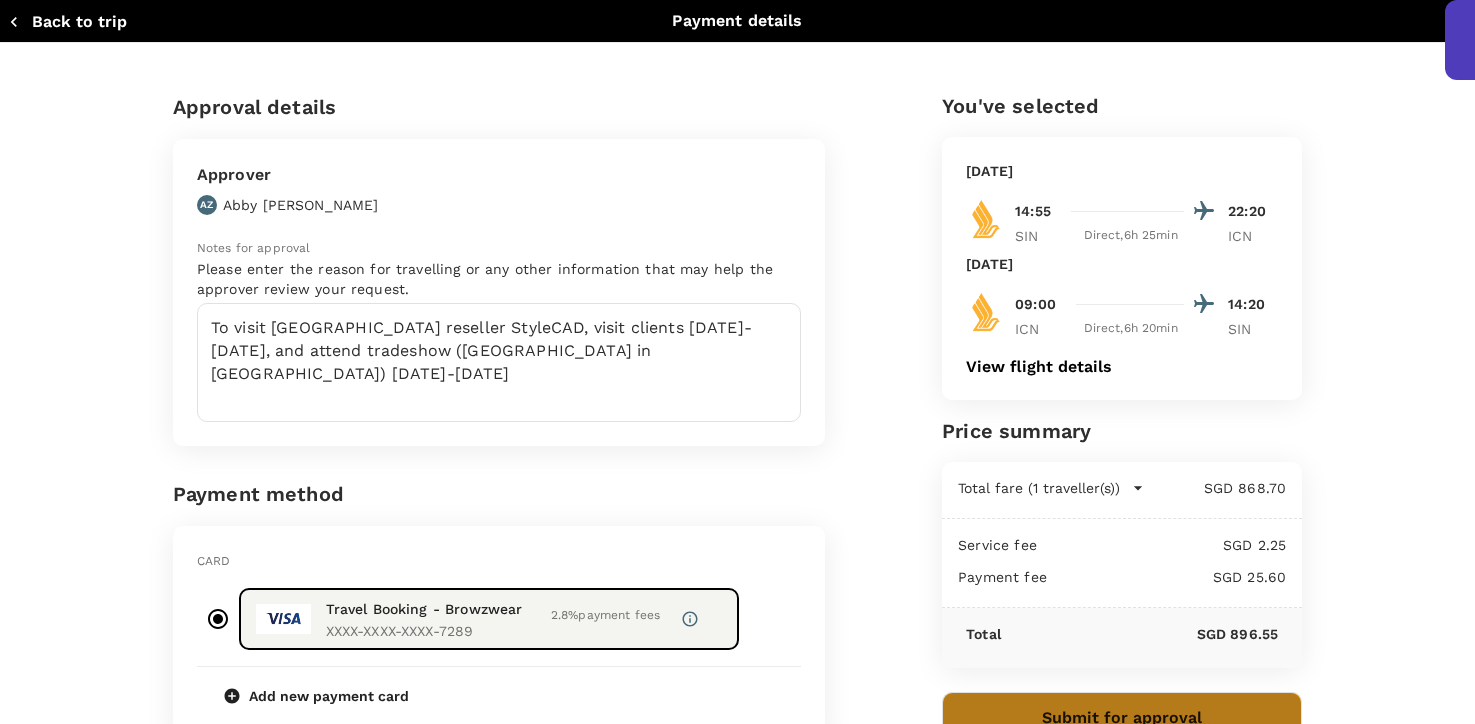 click on "Submit for approval" at bounding box center [1122, 718] 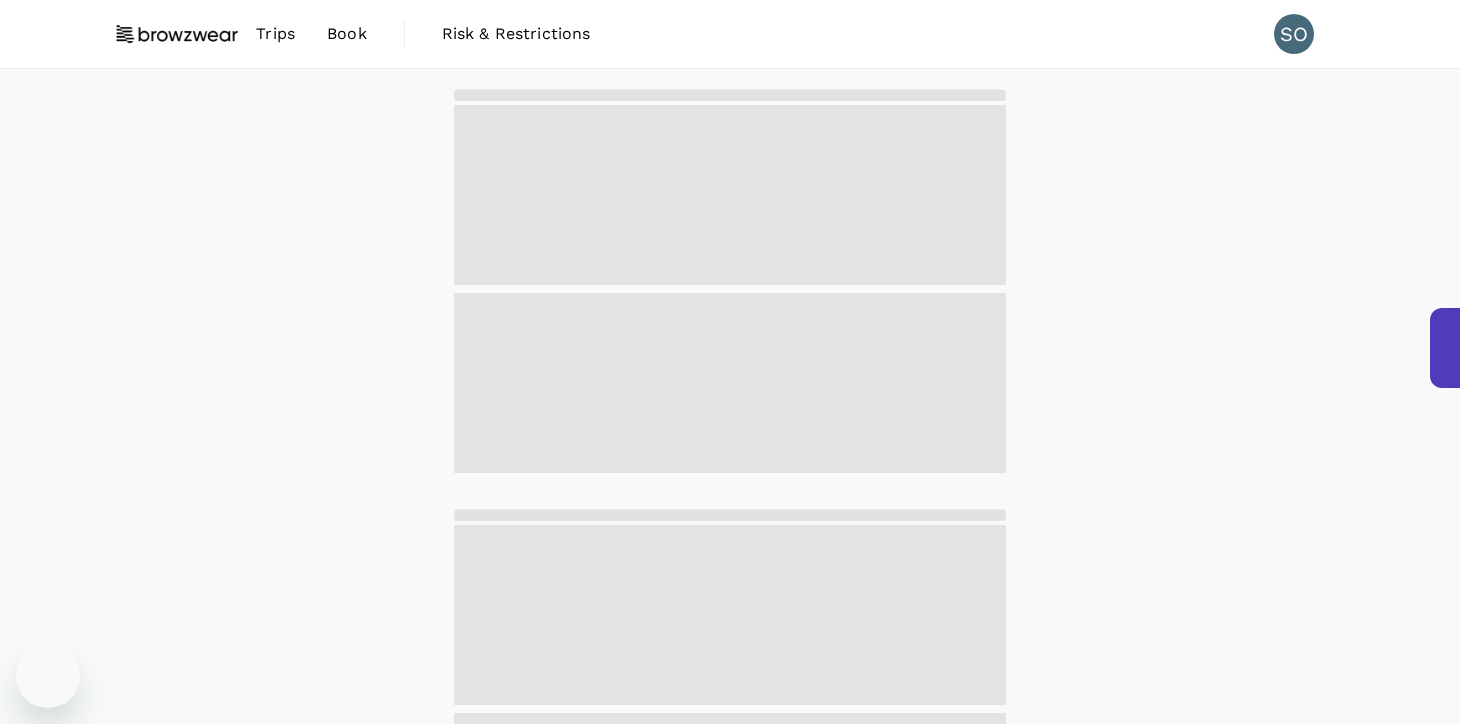 scroll, scrollTop: 0, scrollLeft: 0, axis: both 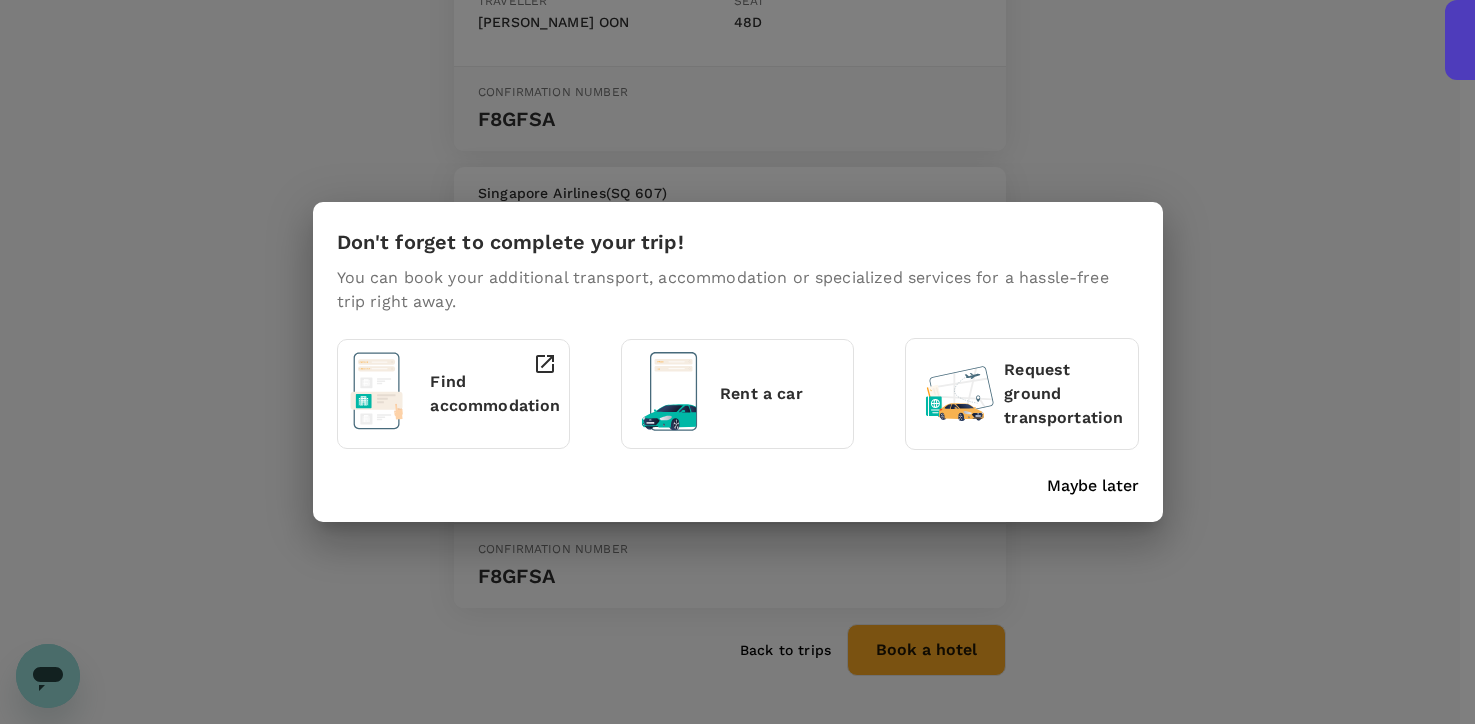 click on "Find accommodation" at bounding box center (458, 389) 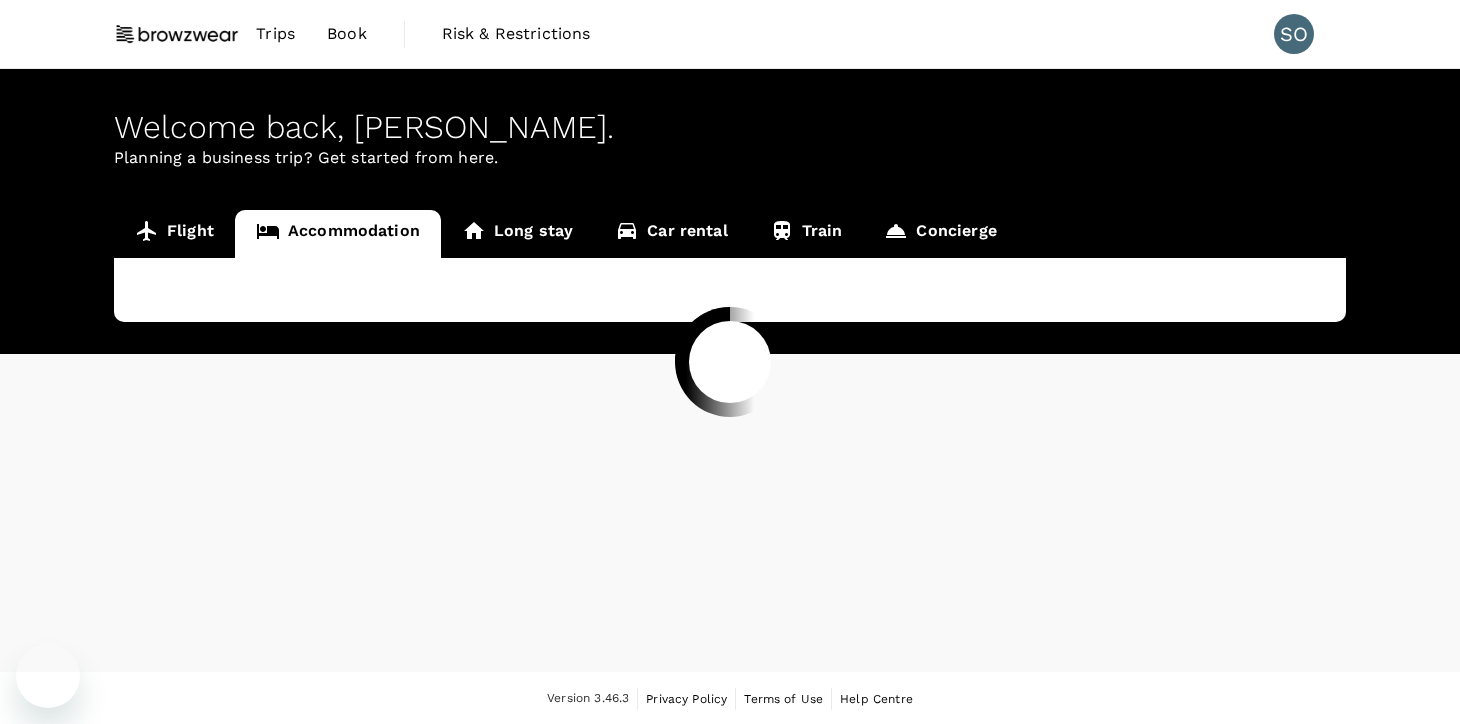 scroll, scrollTop: 0, scrollLeft: 0, axis: both 